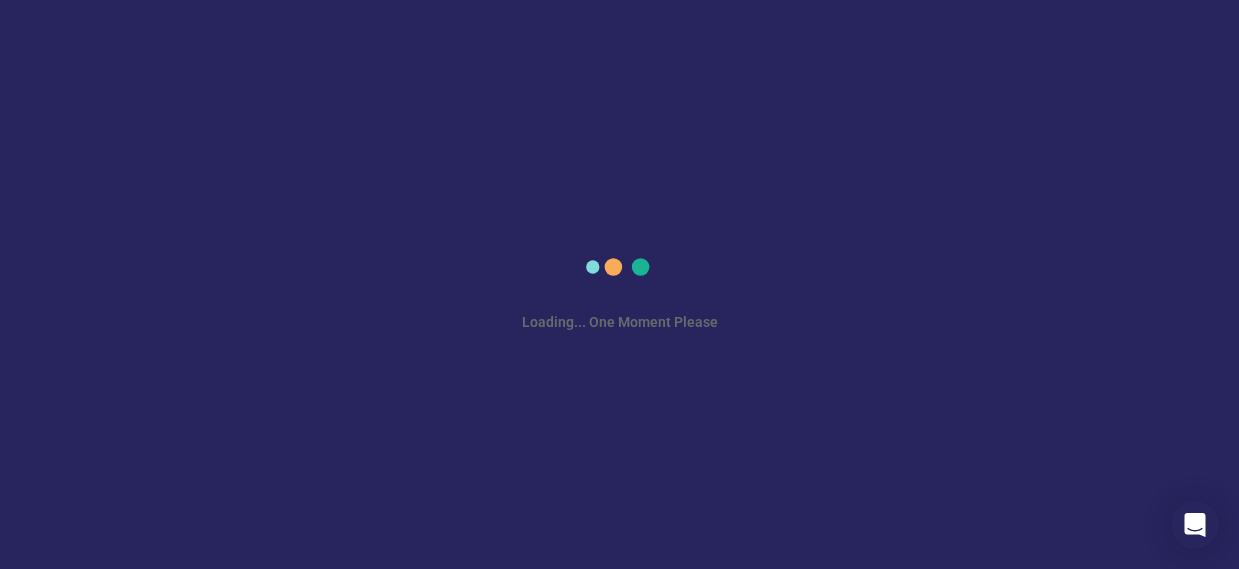scroll, scrollTop: 0, scrollLeft: 0, axis: both 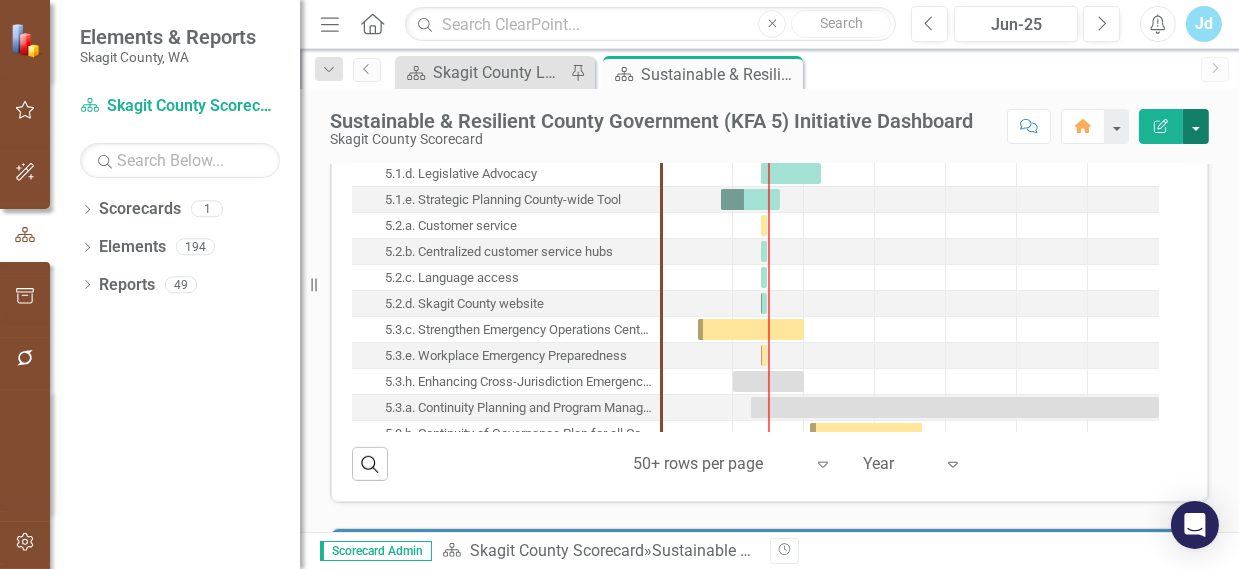 click at bounding box center (1196, 126) 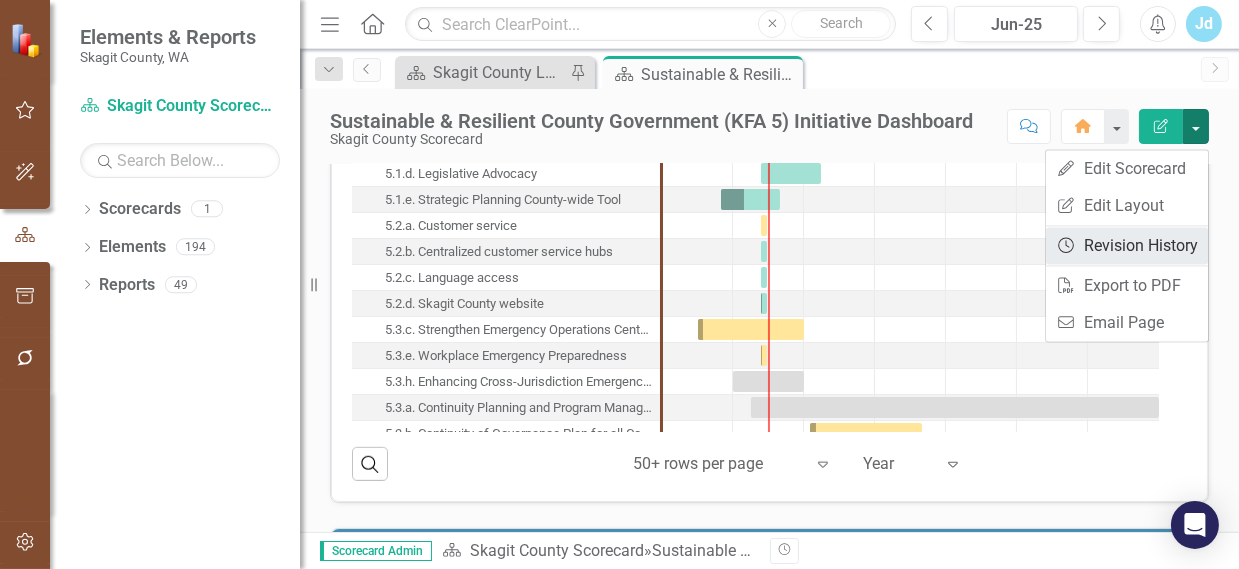 click on "Revision History Revision History" at bounding box center (1127, 245) 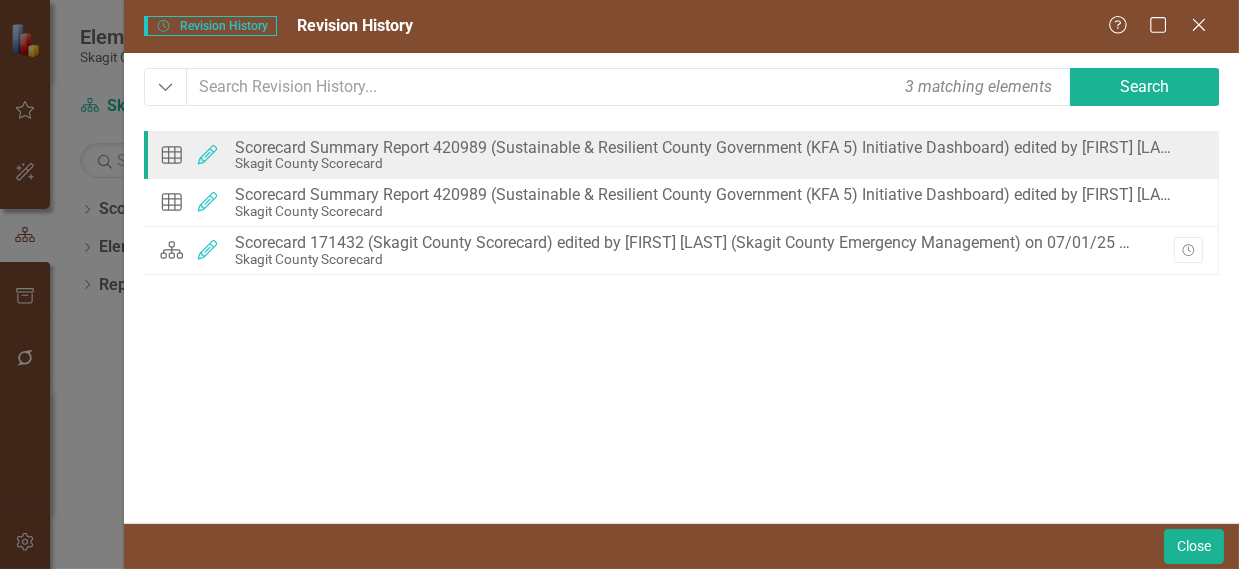 click on "Skagit County Scorecard" at bounding box center (706, 163) 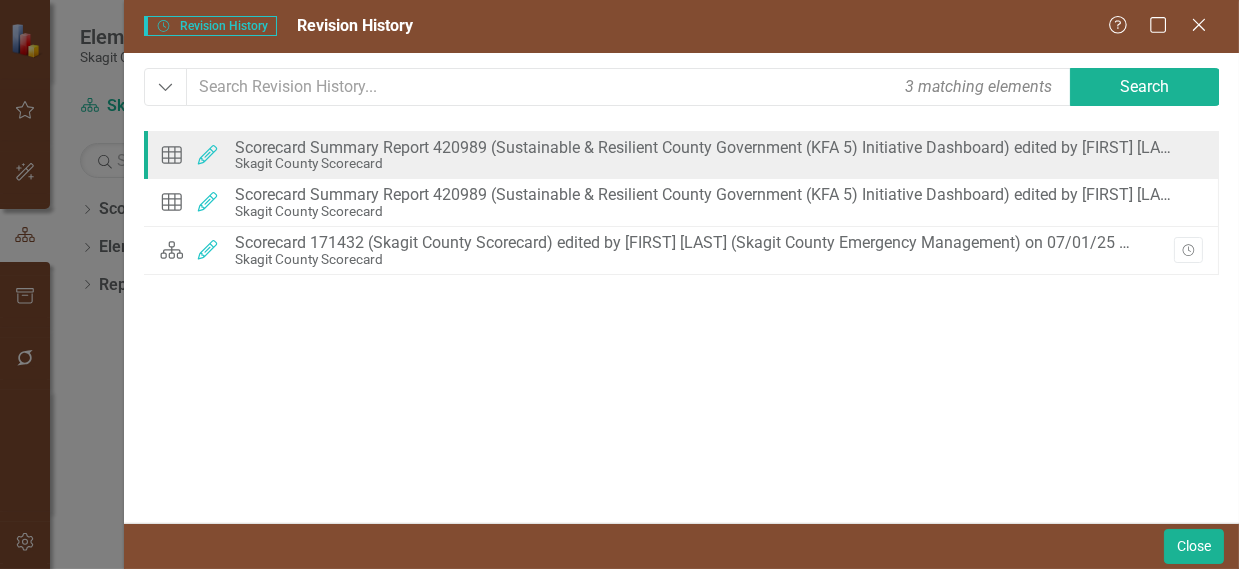 click on "Skagit County Scorecard" at bounding box center [706, 163] 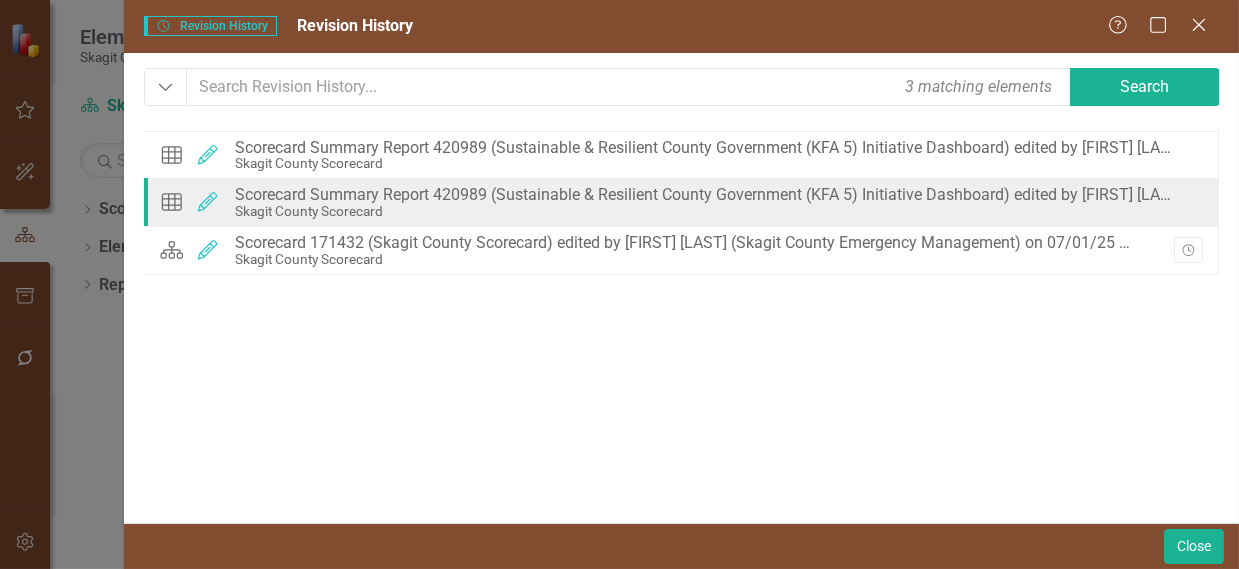click on "Skagit County Scorecard" at bounding box center (706, 163) 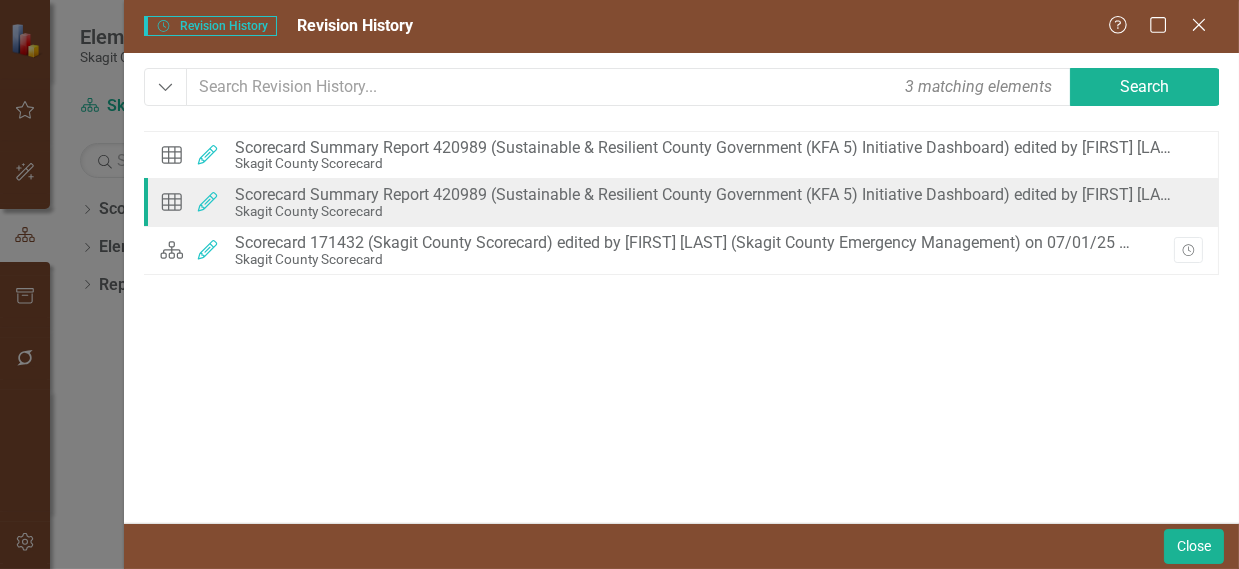 click on "Skagit County Scorecard" at bounding box center (706, 163) 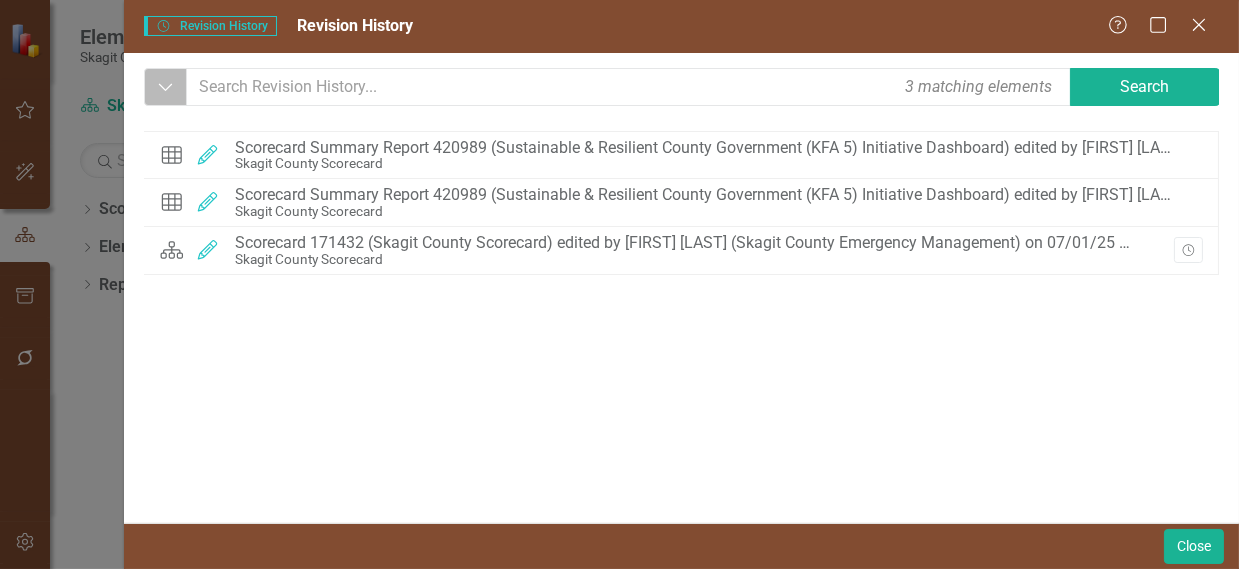click on "Dropdown" at bounding box center (166, 87) 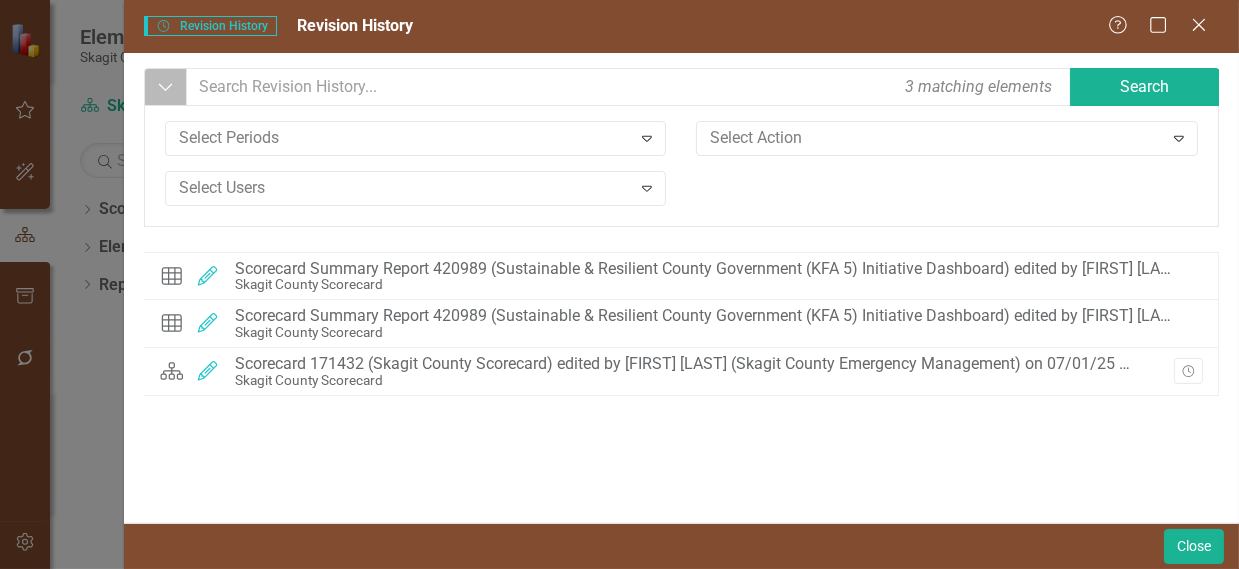 click on "Dropdown" at bounding box center [166, 87] 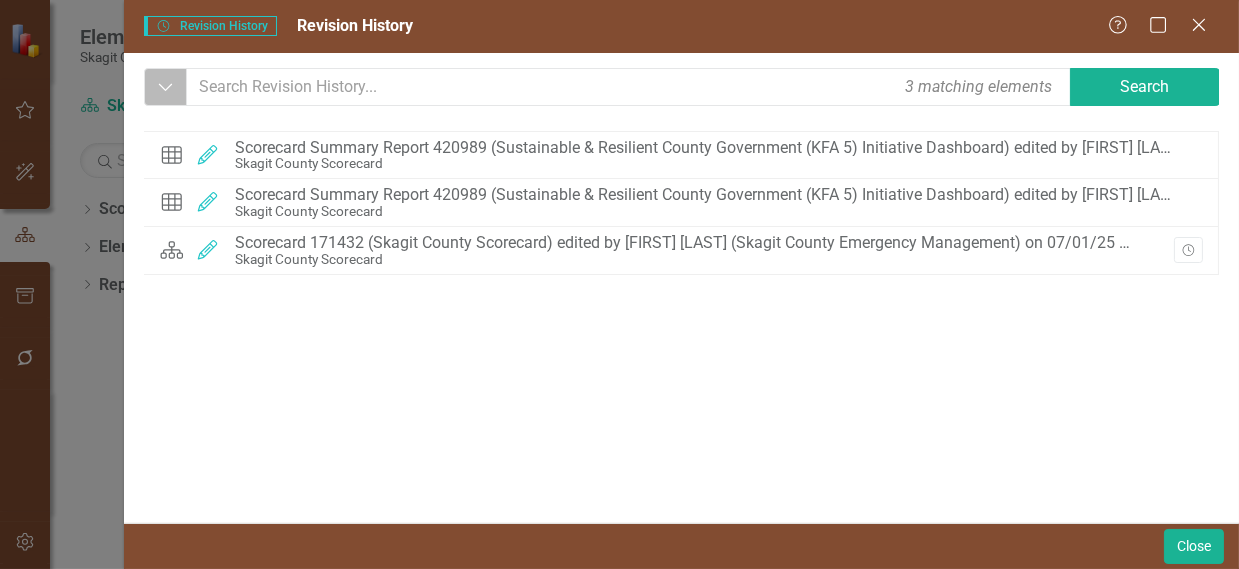 click on "Dropdown" at bounding box center (166, 87) 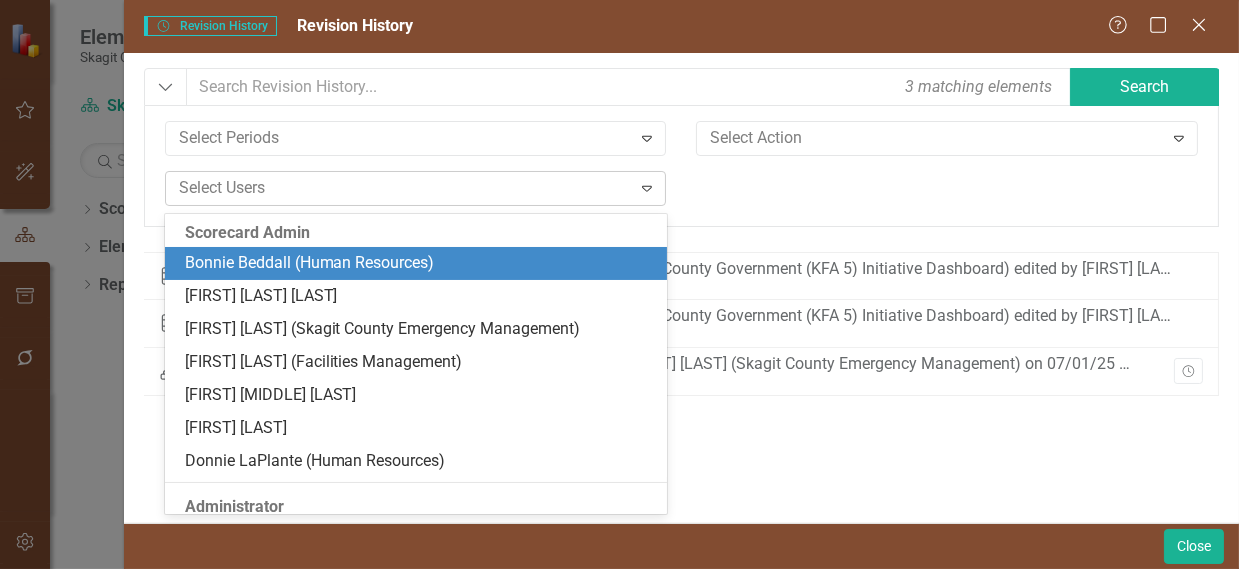 click at bounding box center [401, 188] 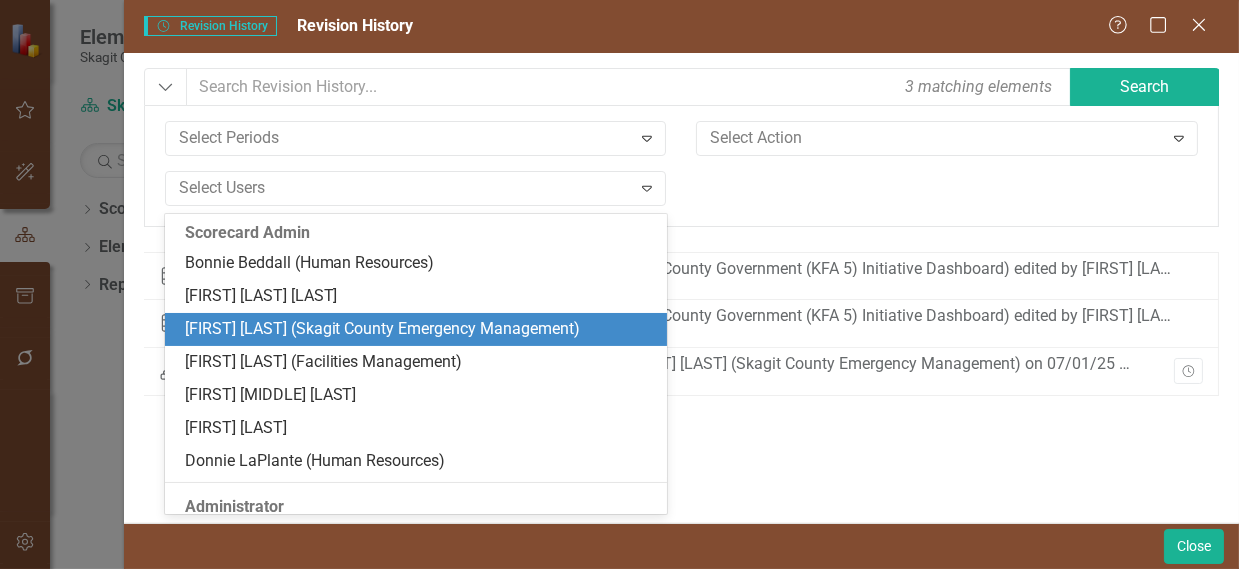 click on "[FIRST] [LAST] (Skagit County Emergency Management)" at bounding box center [420, 329] 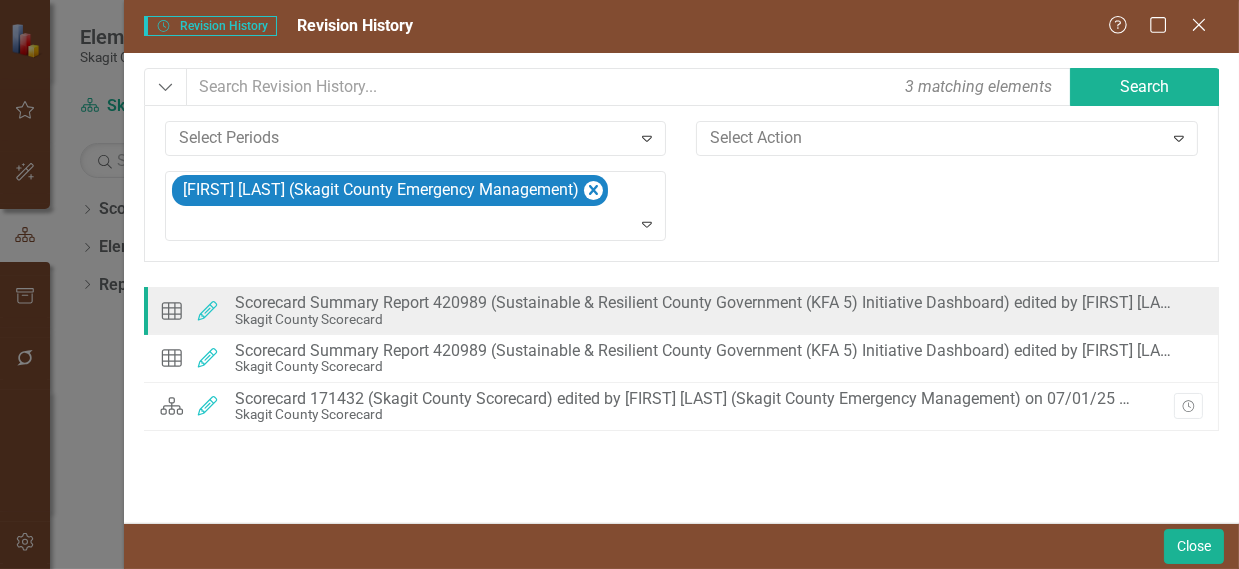 click on "Skagit County Scorecard" at bounding box center (706, 319) 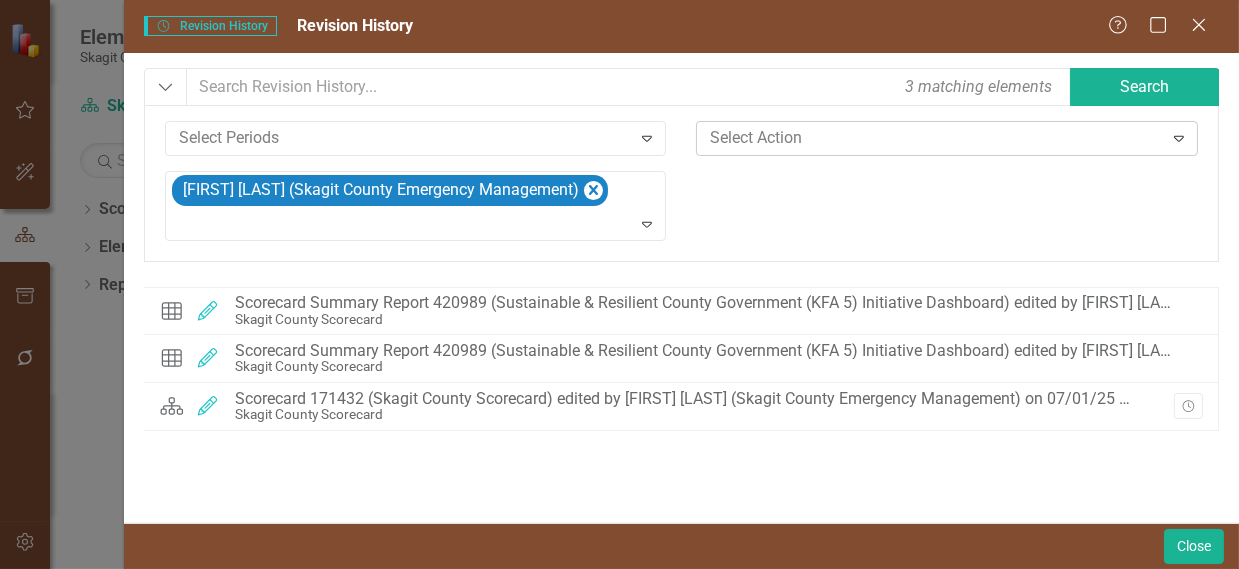click at bounding box center [932, 138] 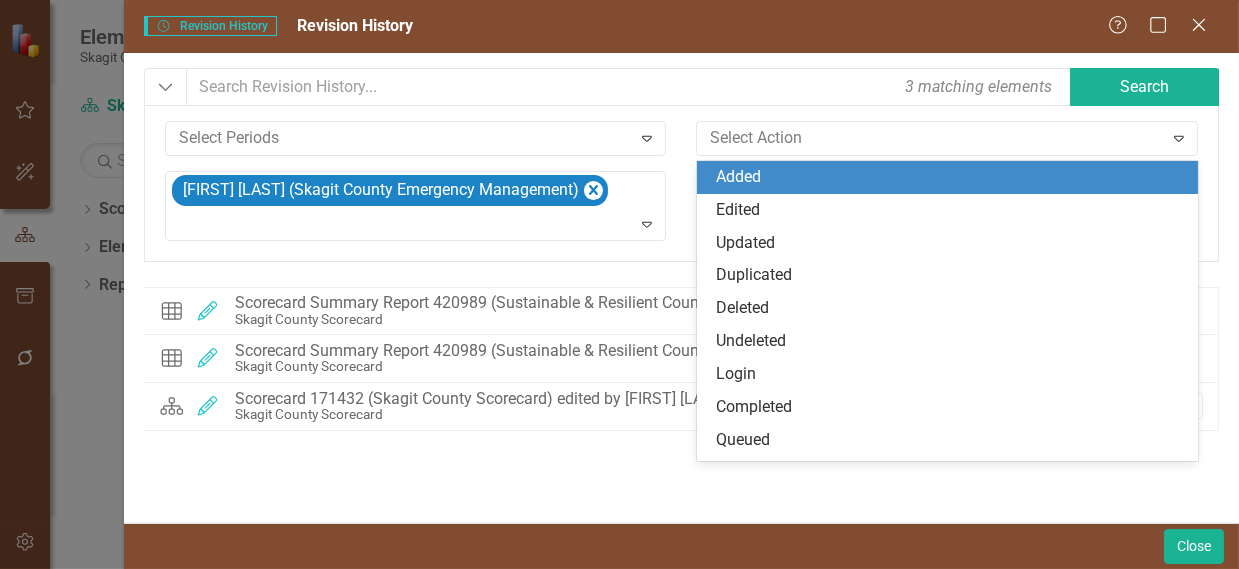 click on "Added" at bounding box center [952, 177] 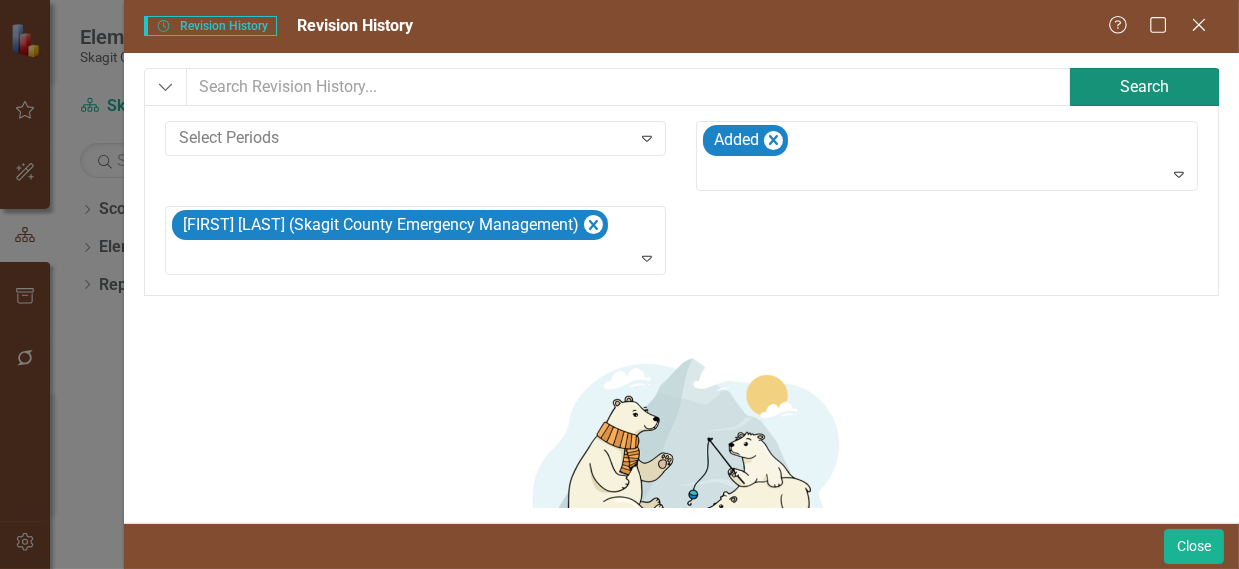 click on "Search" at bounding box center [1145, 87] 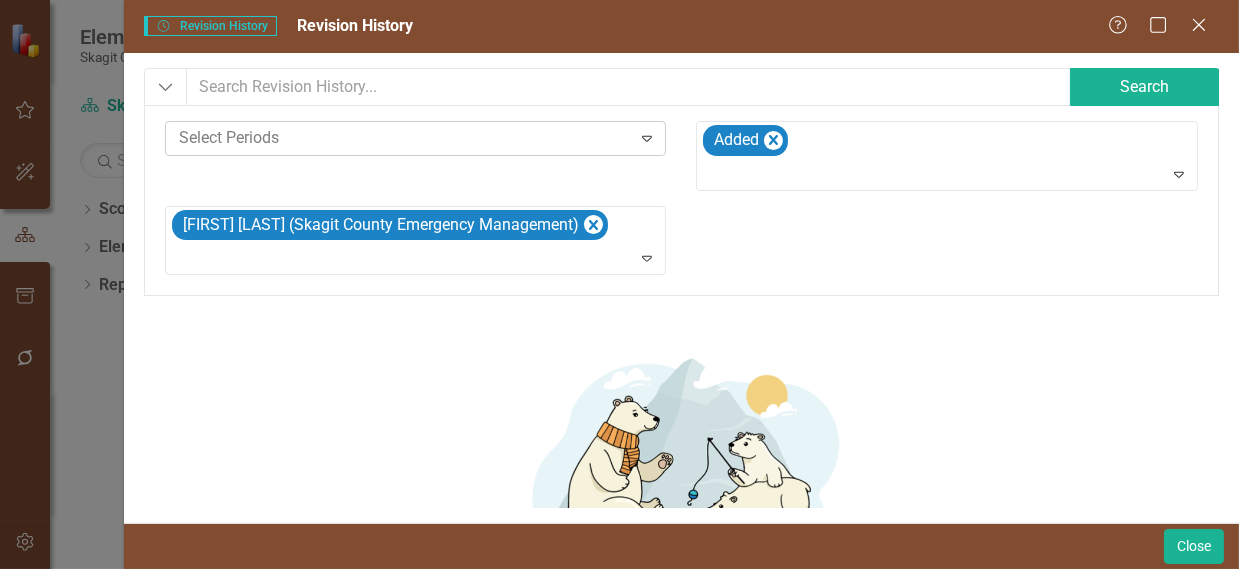 click on "Expand" at bounding box center (647, 138) 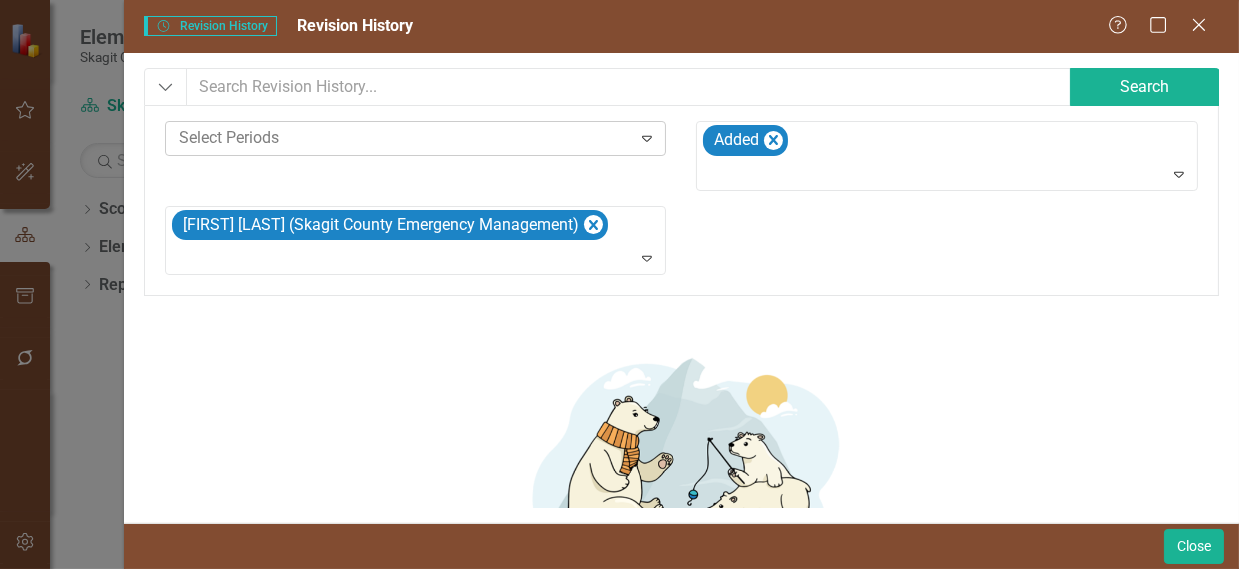 click on "Expand" at bounding box center (647, 138) 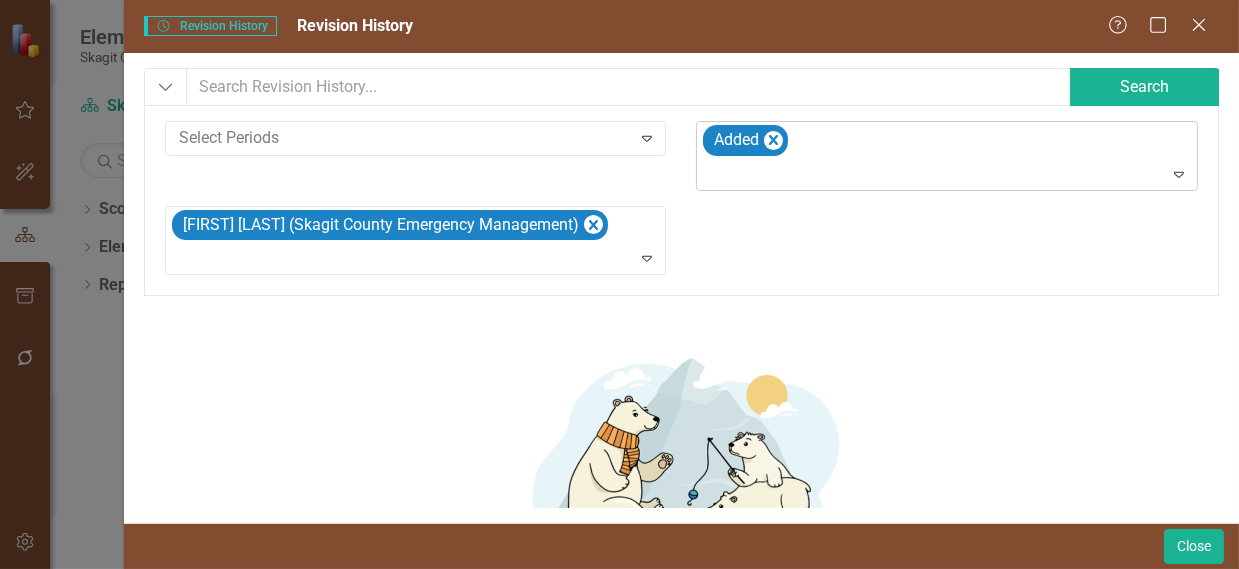 click on "Expand" at bounding box center [1179, 174] 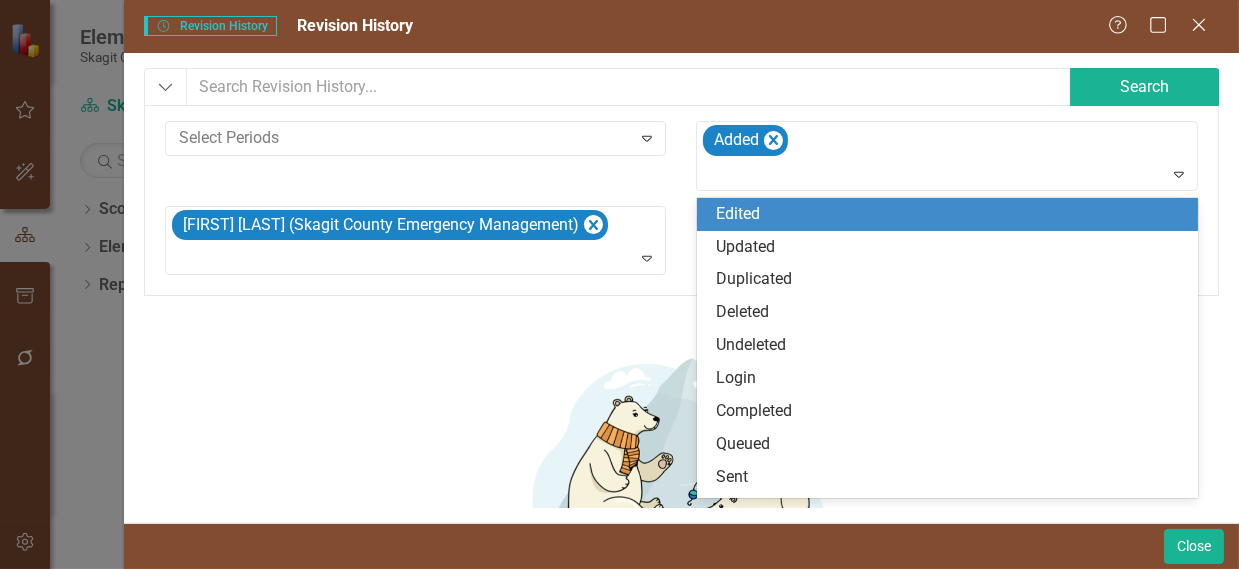 click on "Edited" at bounding box center [952, 214] 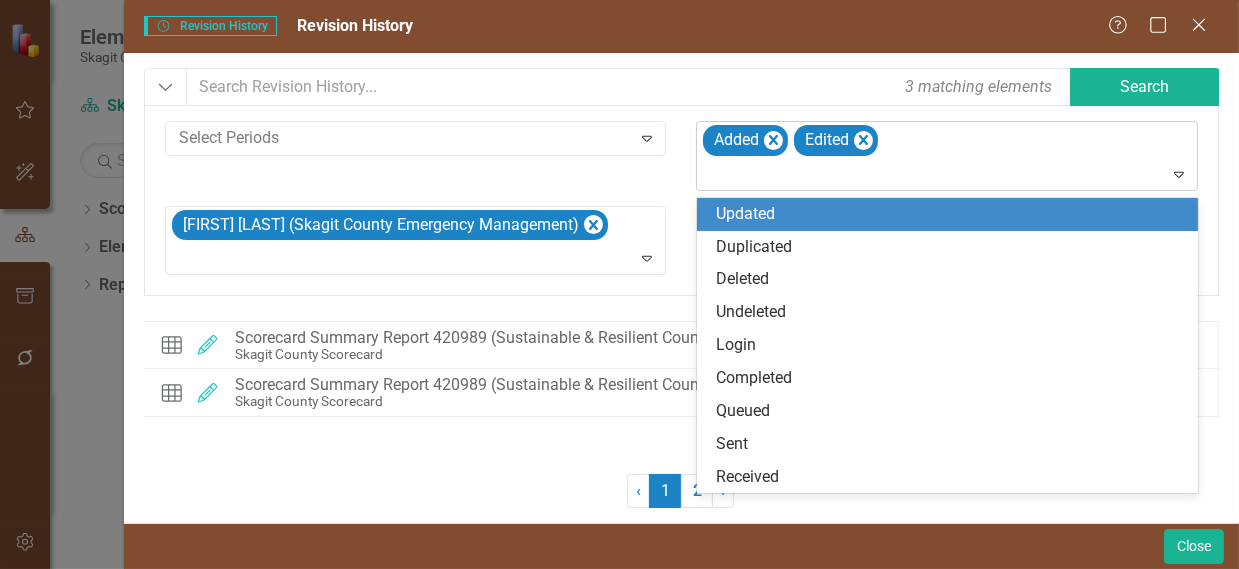 click on "Expand" at bounding box center (1179, 174) 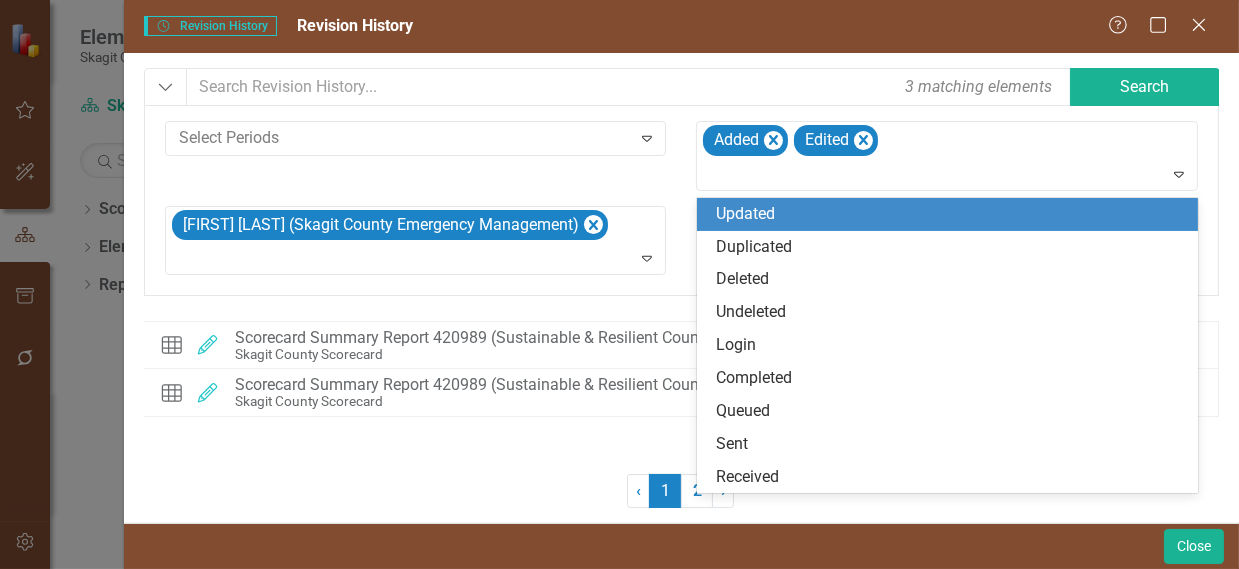 click on "Updated" at bounding box center [952, 214] 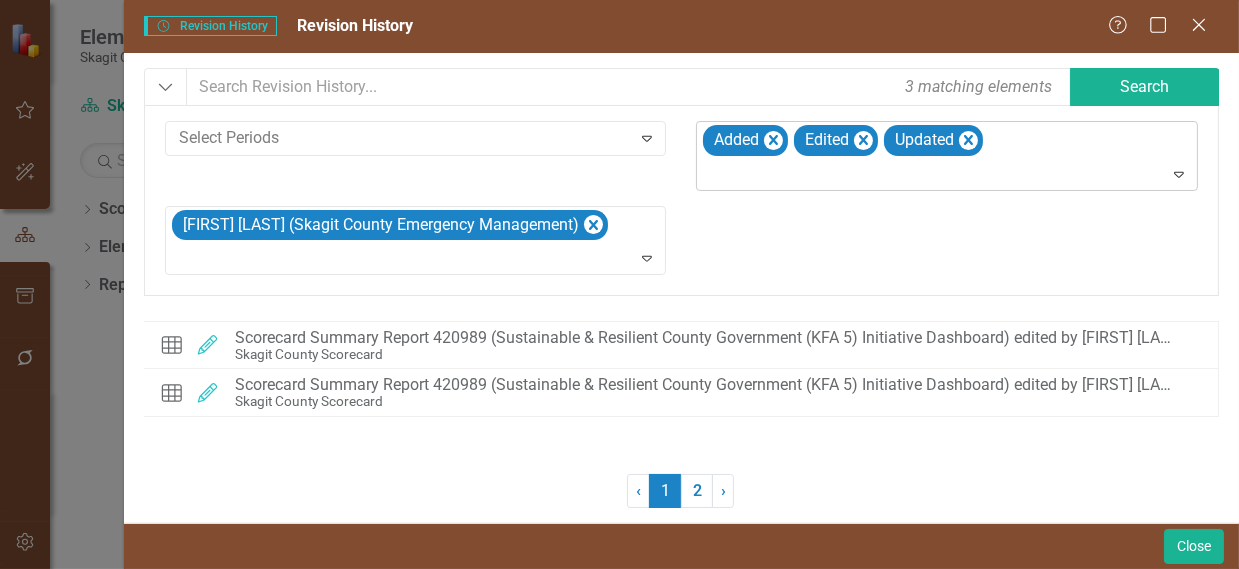 click on "Expand" at bounding box center [1179, 174] 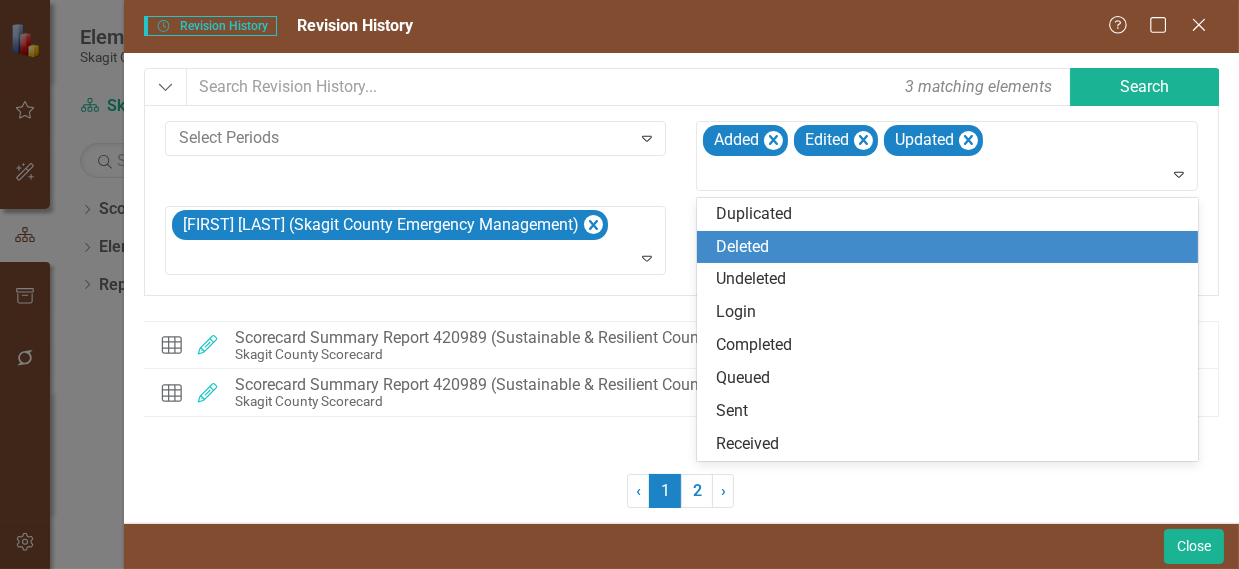click on "Deleted" at bounding box center [952, 247] 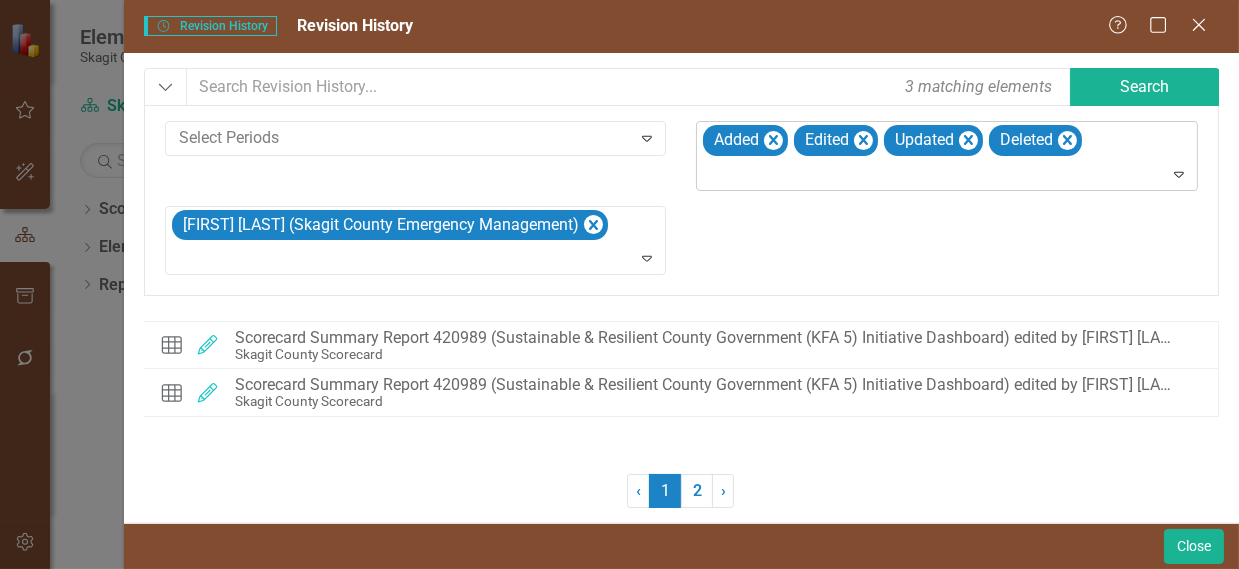 click on "Expand" at bounding box center [1179, 174] 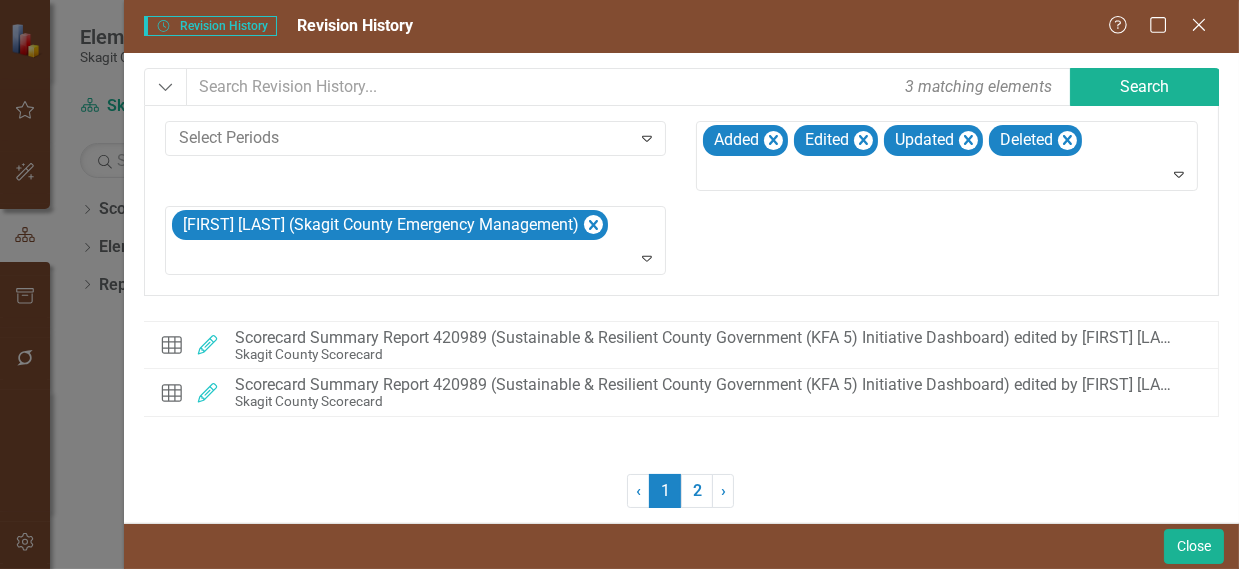 click on "Dashboard Layout Edited Scorecard Summary Report 420989 (Sustainable & Resilient County Government (KFA 5) Initiative Dashboard) edited by [FIRST] [LAST] (Skagit County Emergency Management) 07/07/25 at 07:27 pm Skagit County Scorecard Dashboard Layout Edited Scorecard Summary Report 420989 (Sustainable & Resilient County Government (KFA 5) Initiative Dashboard) edited by [FIRST] [LAST] (Skagit County Emergency Management) 07/03/25 at 02:17 pm Skagit County Scorecard ‹ Previous 1 (current) 2 › Next" at bounding box center [681, 414] 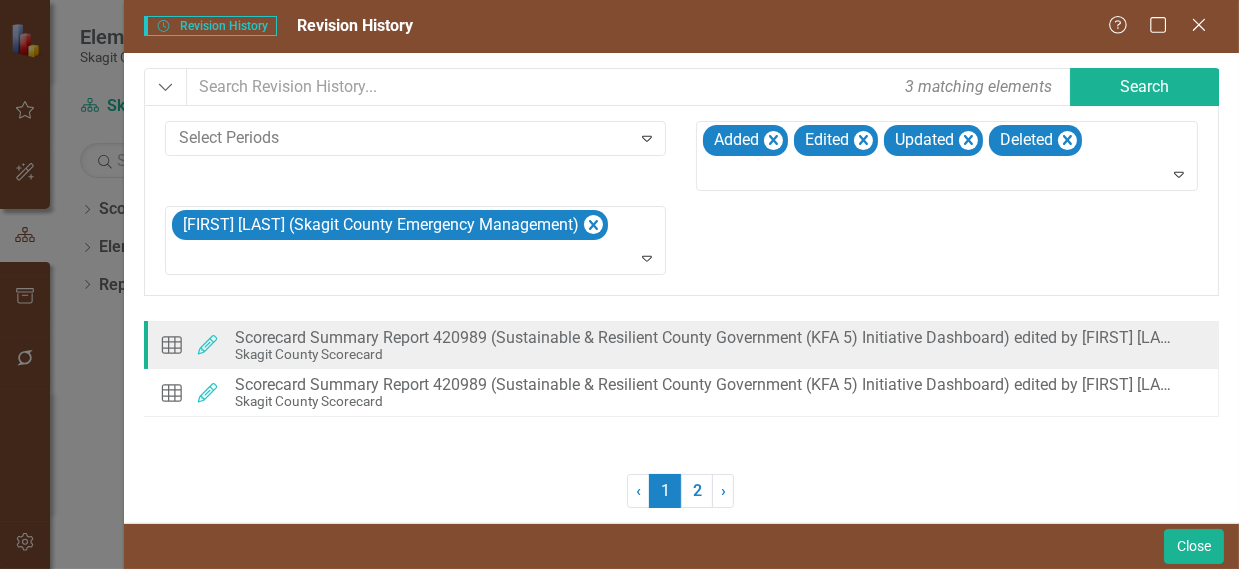 click on "Scorecard Summary Report 420989 (Sustainable & Resilient County Government (KFA 5) Initiative Dashboard) edited by [FIRST] [LAST] (Skagit County Emergency Management) 07/07/25 at 07:27 pm" at bounding box center (706, 338) 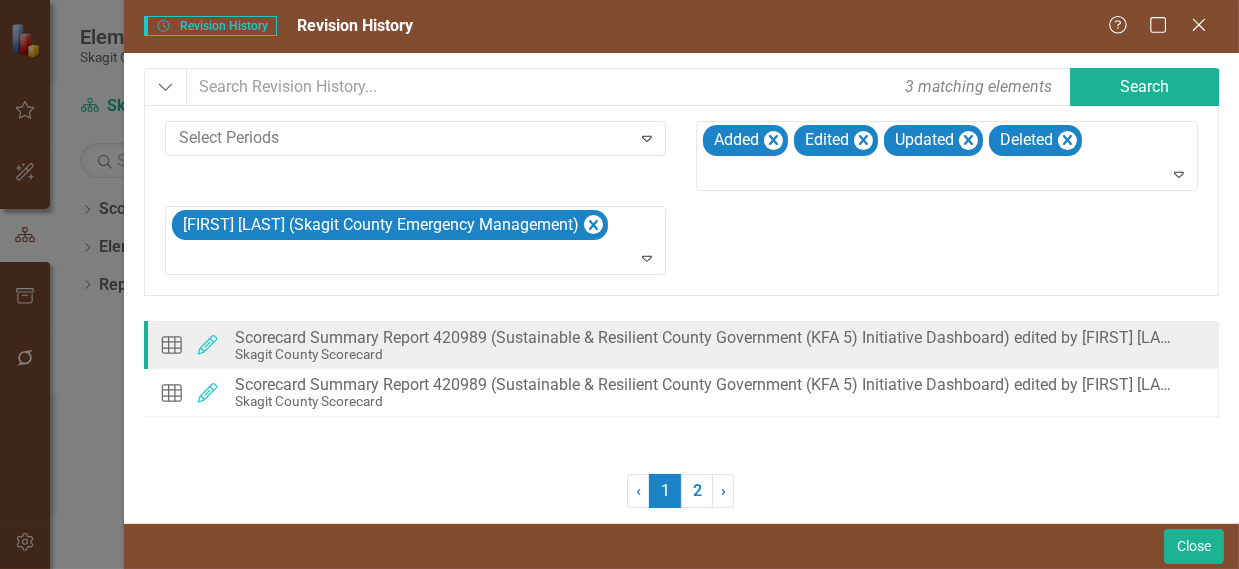 click on "Edited" at bounding box center (208, 345) 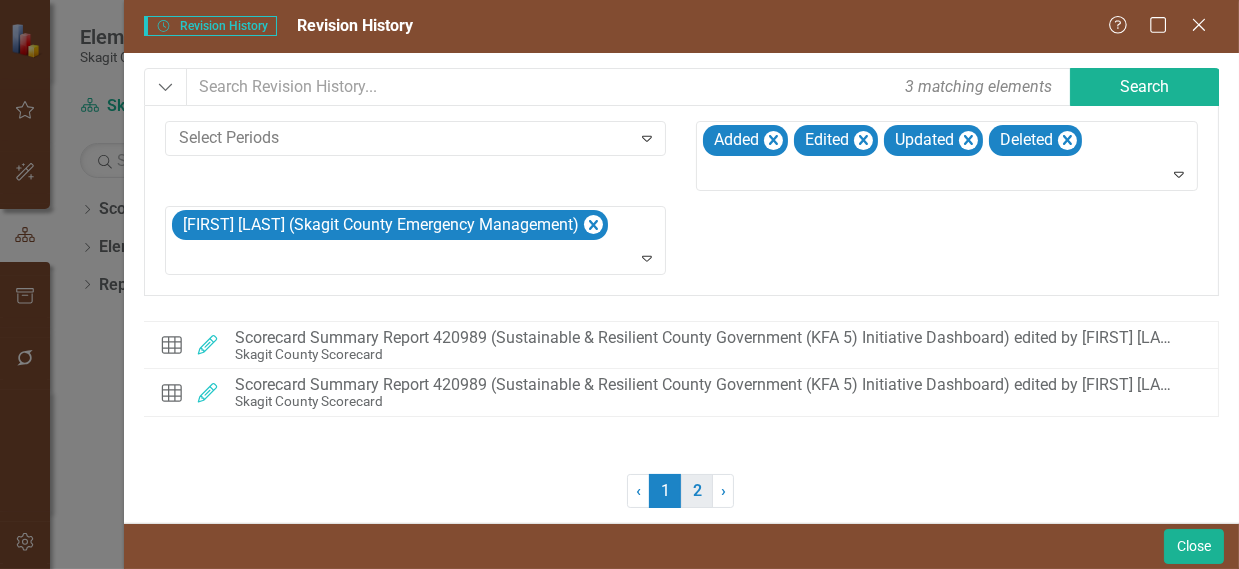 click on "2" at bounding box center [697, 491] 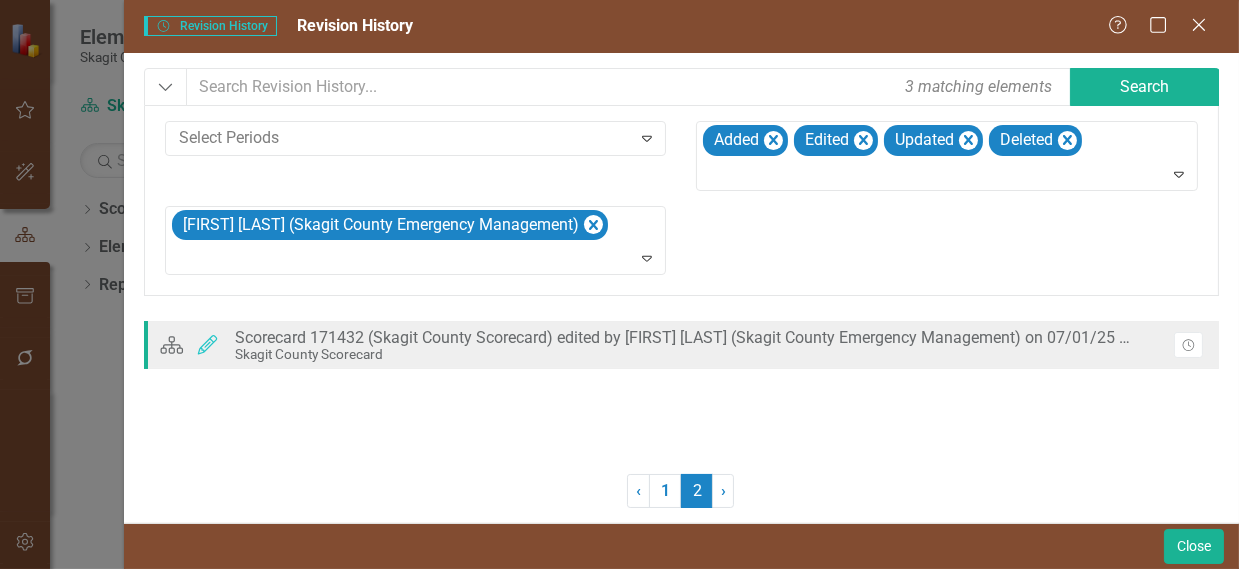 click on "Scorecard 171432 (Skagit County Scorecard) edited by [FIRST] [LAST] (Skagit County Emergency Management) on 07/01/25 at 08:15 pm" at bounding box center [687, 338] 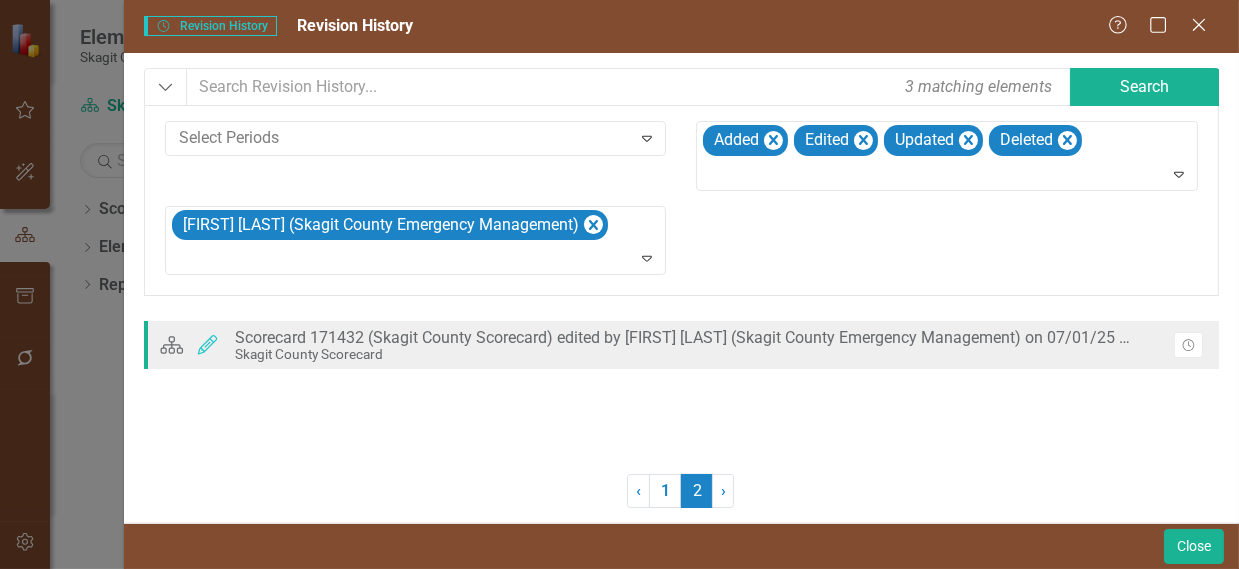 click on "Scorecard 171432 (Skagit County Scorecard) edited by [FIRST] [LAST] (Skagit County Emergency Management) on 07/01/25 at 08:15 pm" at bounding box center [687, 338] 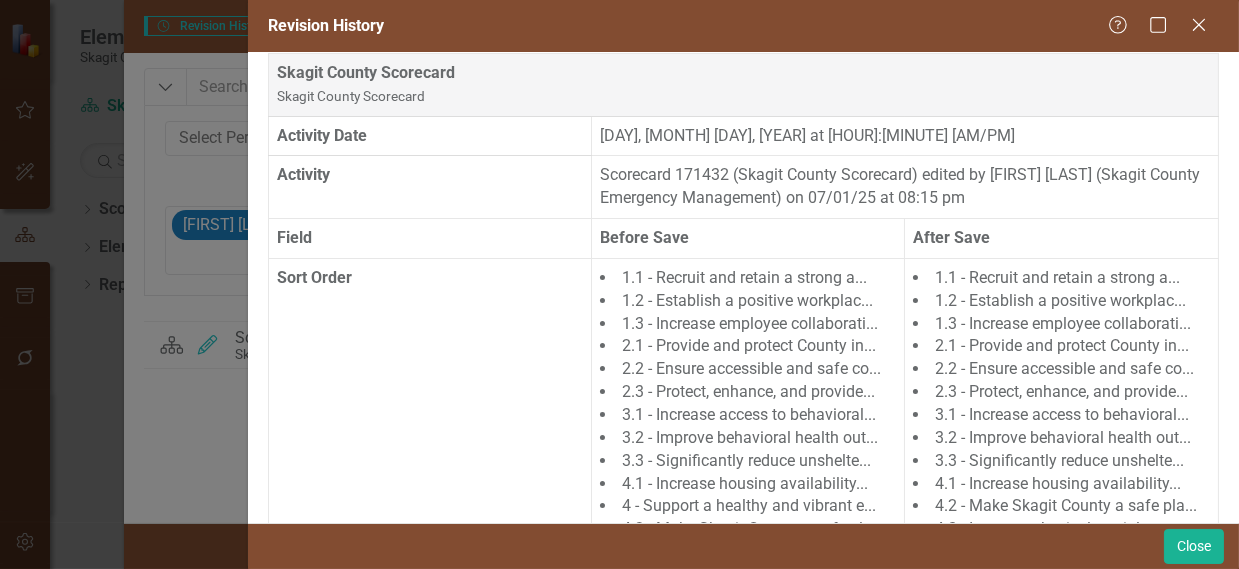 scroll, scrollTop: 0, scrollLeft: 0, axis: both 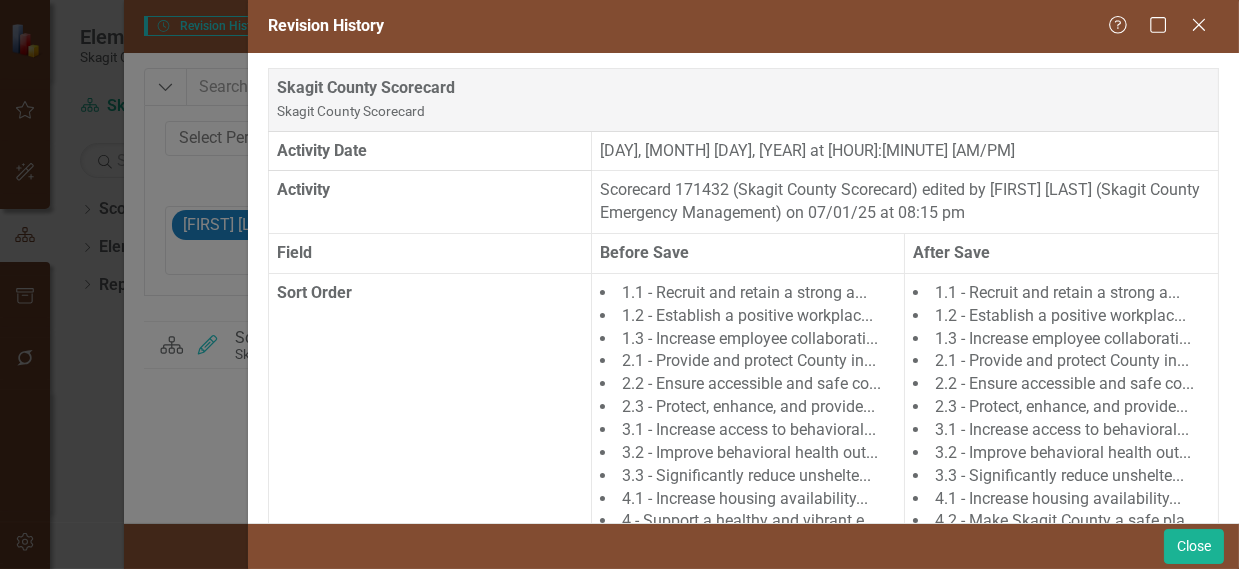 drag, startPoint x: 582, startPoint y: 207, endPoint x: 543, endPoint y: 205, distance: 39.051247 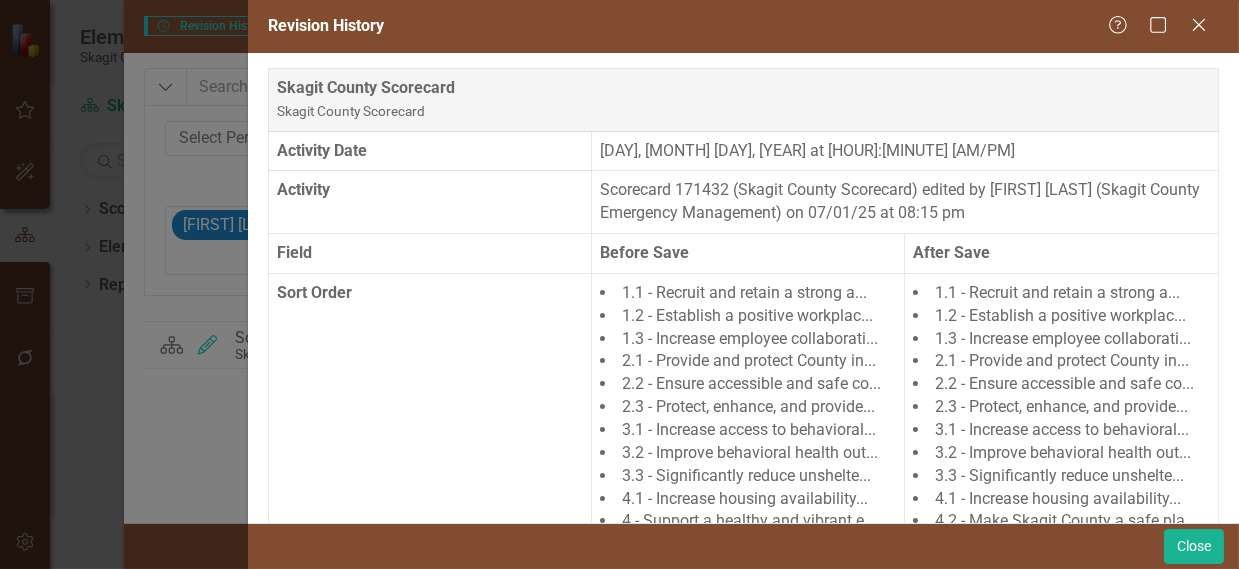 click on "Activity" at bounding box center [429, 151] 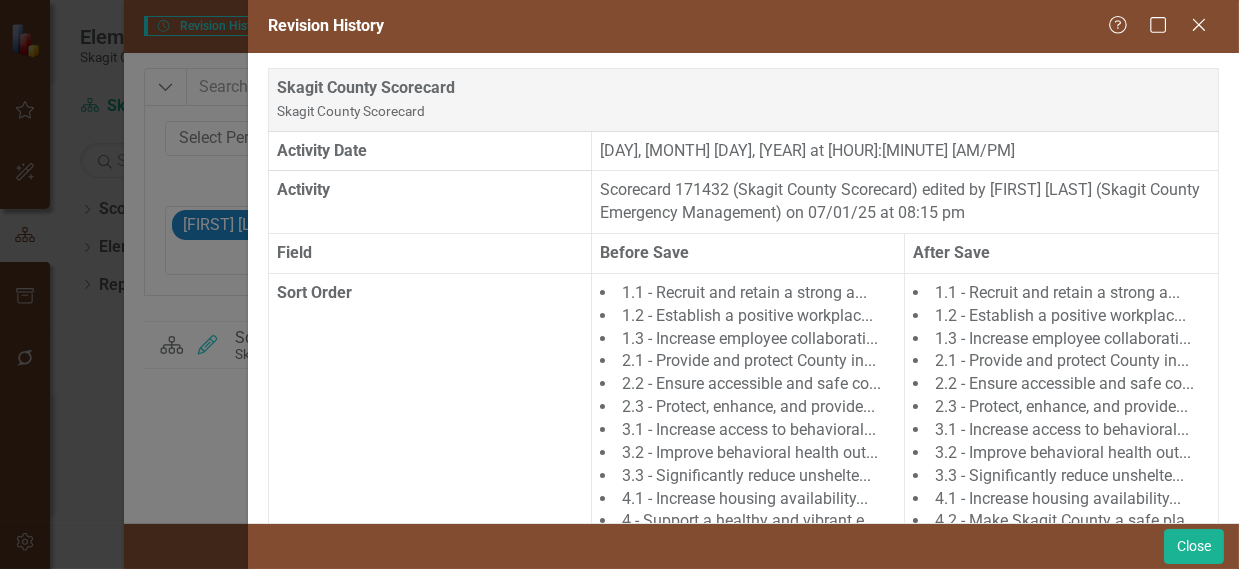 drag, startPoint x: 819, startPoint y: 35, endPoint x: 640, endPoint y: 61, distance: 180.87842 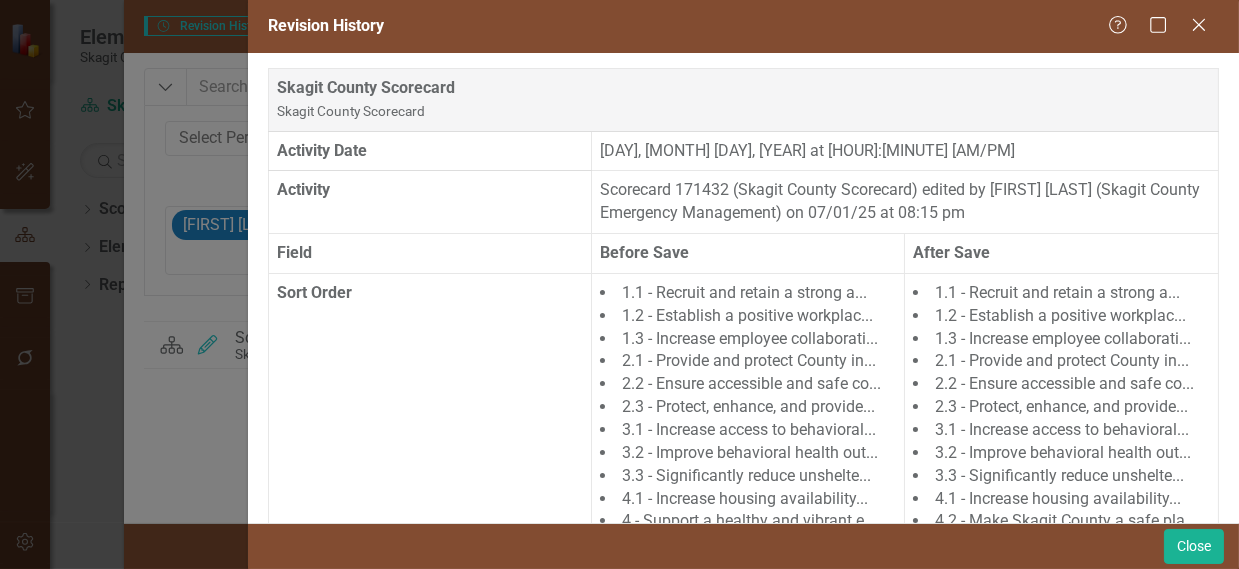 click on "Revision History Help Maximize Close Skagit County Scorecard Skagit County Scorecard Activity Date [DAY], [MONTH] [DAY], [YEAR] at [HOUR]:[MINUTE] [AM/PM] Activity Scorecard 171432 (Skagit County Scorecard) edited by [FIRST] [LAST] (Skagit County Emergency Management) on 07/01/25 at 08:15 pm Field Before Save After Save Sort Order Close" at bounding box center (743, 284) 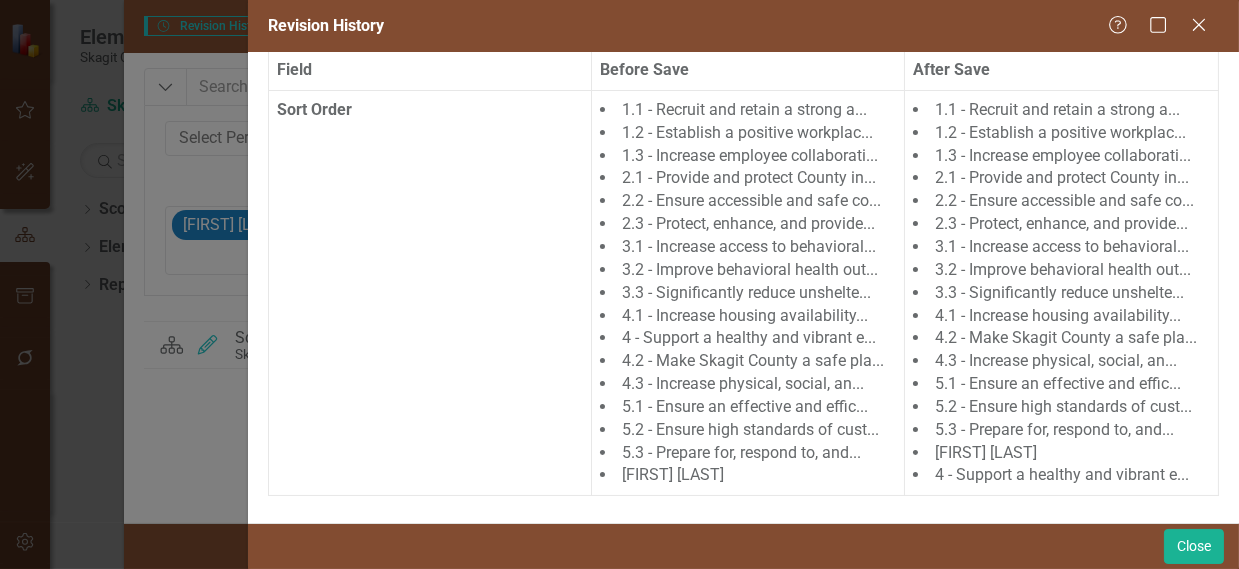 scroll, scrollTop: 186, scrollLeft: 0, axis: vertical 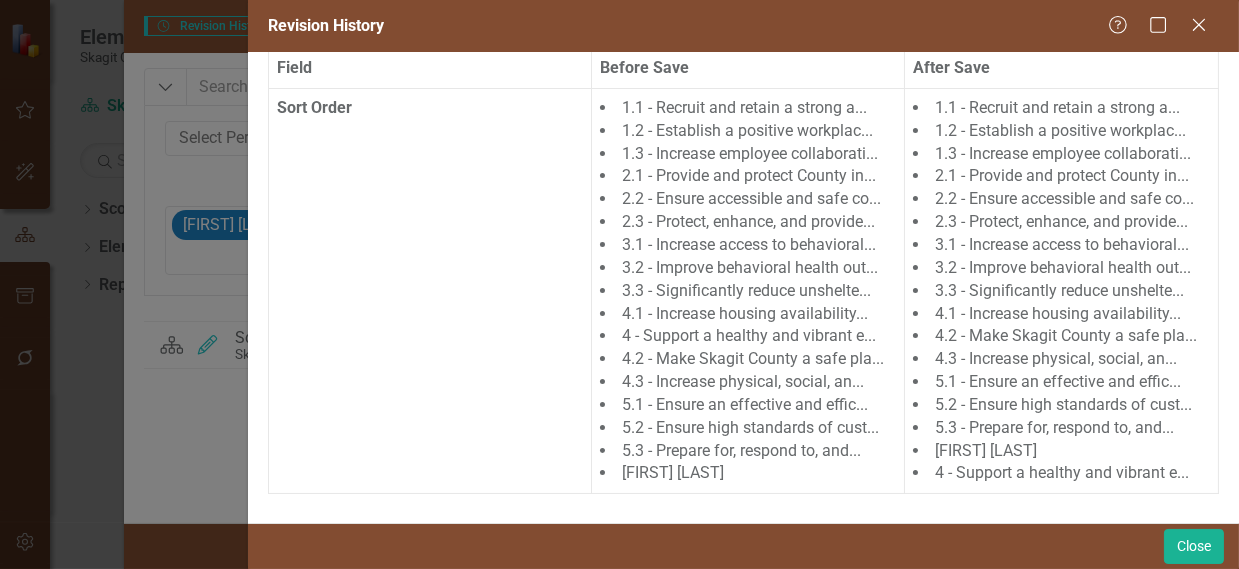 click on "Help Maximize Close" at bounding box center [1163, 26] 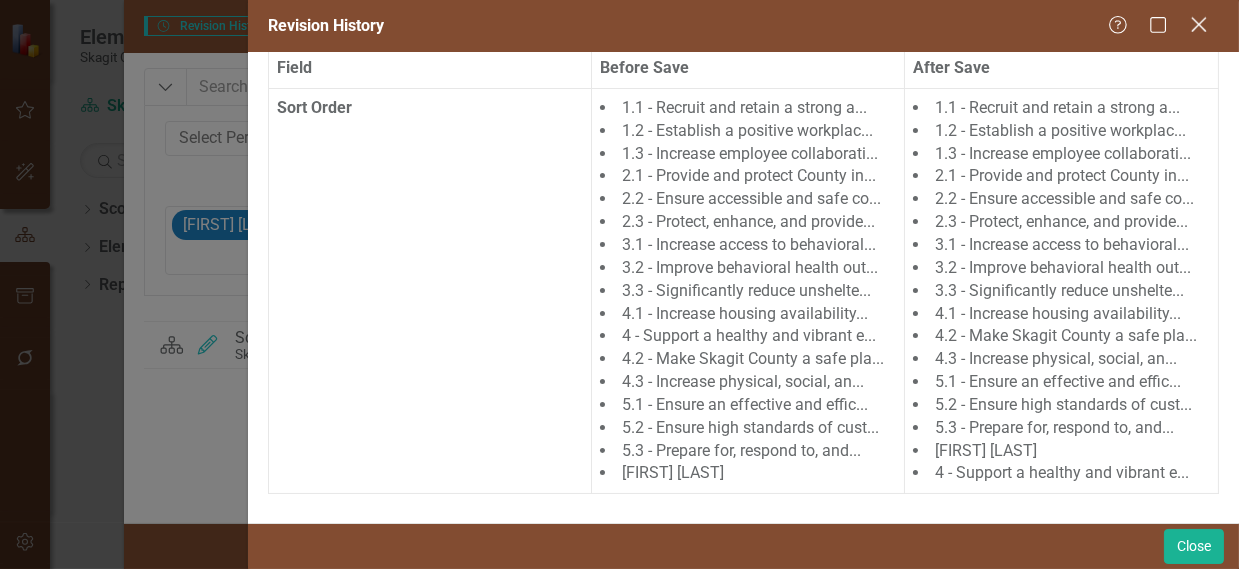 click at bounding box center [1198, 24] 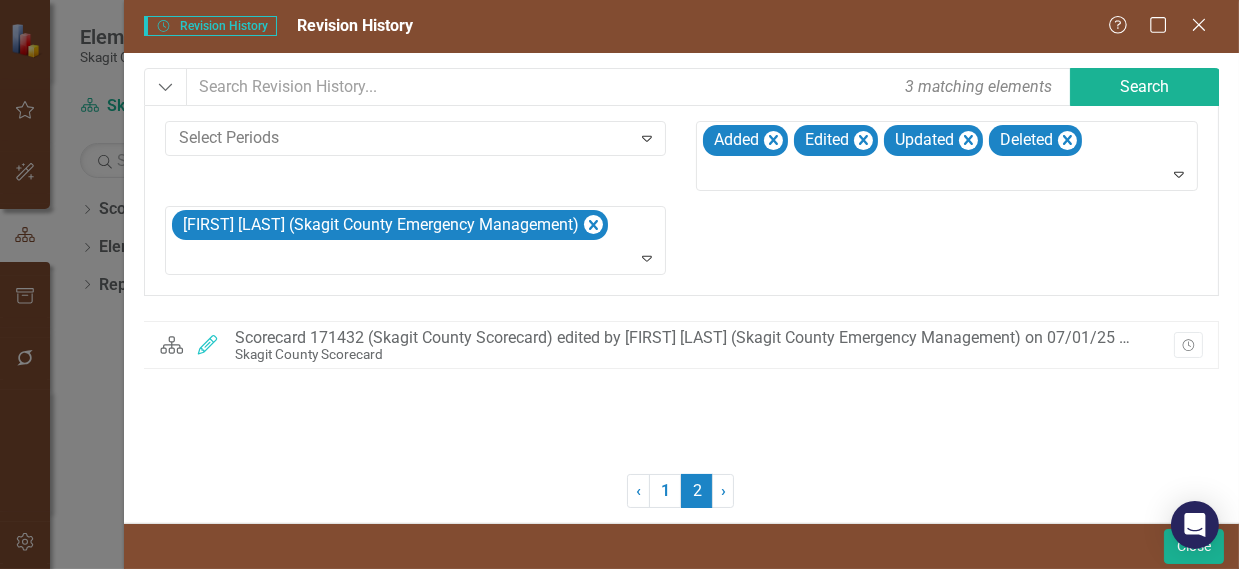 drag, startPoint x: 664, startPoint y: 494, endPoint x: 596, endPoint y: 387, distance: 126.779335 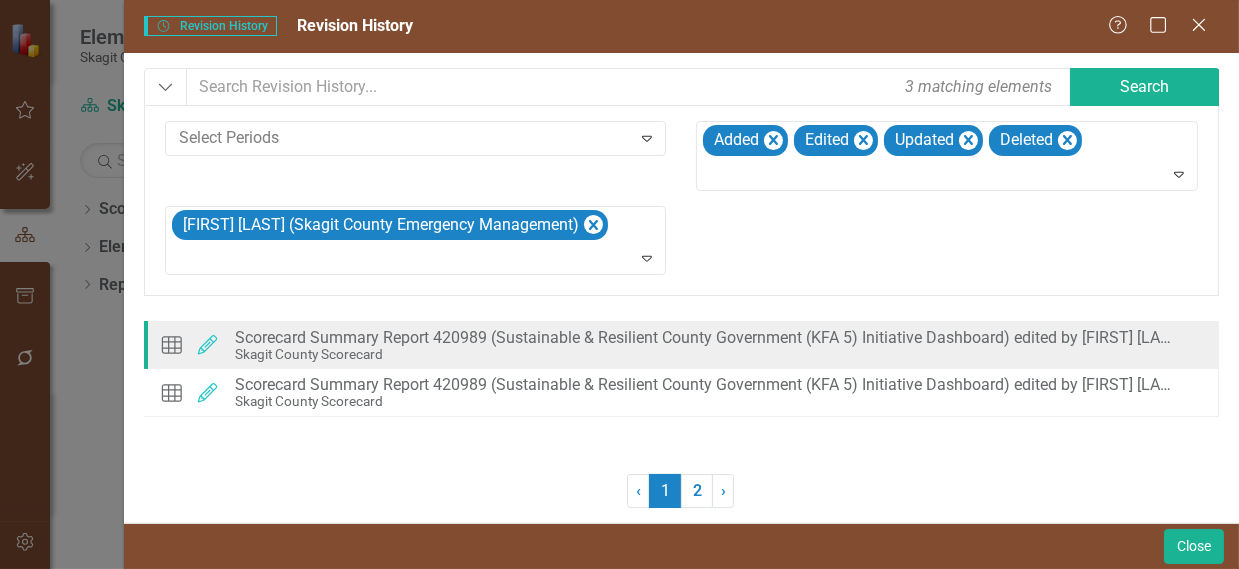 click on "Scorecard Summary Report 420989 (Sustainable & Resilient County Government (KFA 5) Initiative Dashboard) edited by [FIRST] [LAST] (Skagit County Emergency Management) 07/07/25 at 07:27 pm" at bounding box center [706, 338] 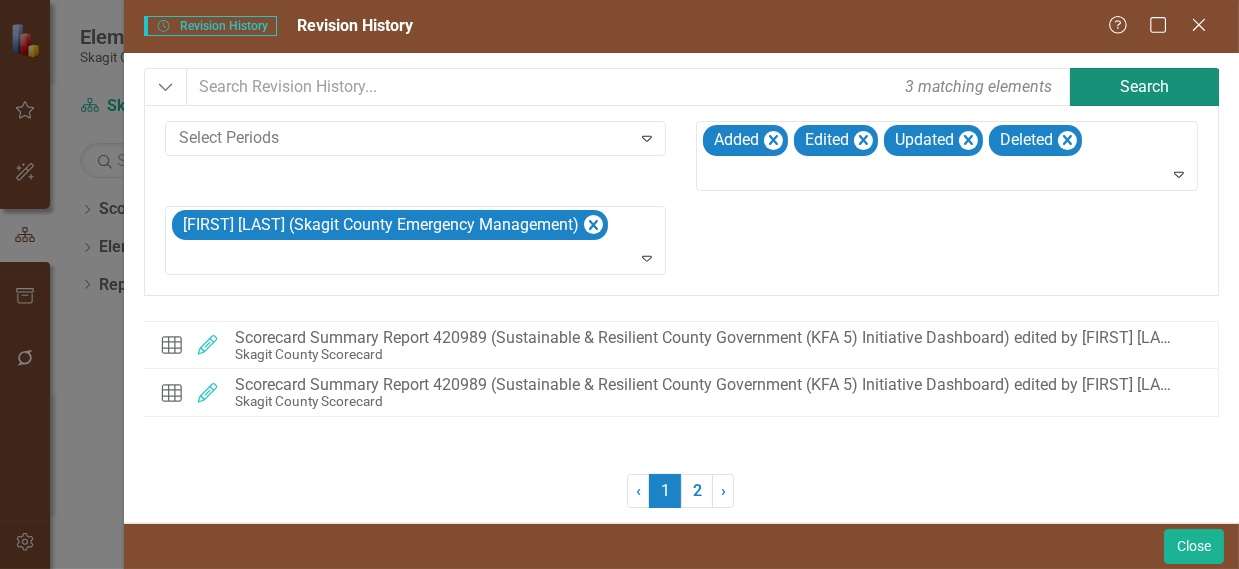 click on "Search" at bounding box center (1145, 87) 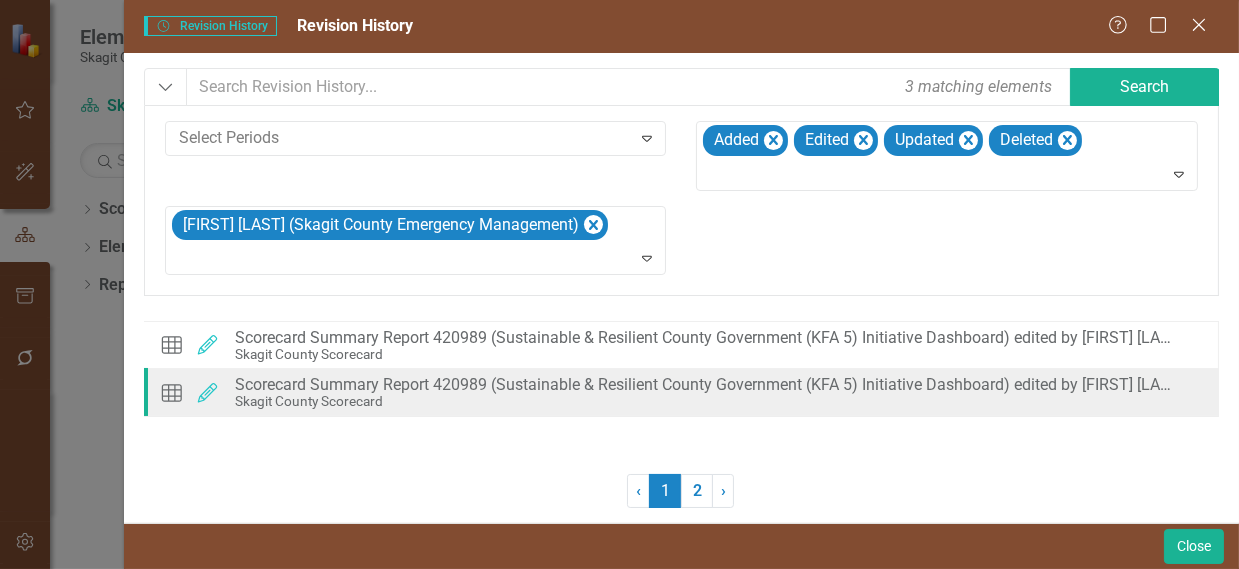 click on "Scorecard Summary Report 420989 (Sustainable & Resilient County Government (KFA 5) Initiative Dashboard) edited by [FIRST] [LAST] (Skagit County Emergency Management) 07/03/25 at 02:17 pm" at bounding box center [706, 338] 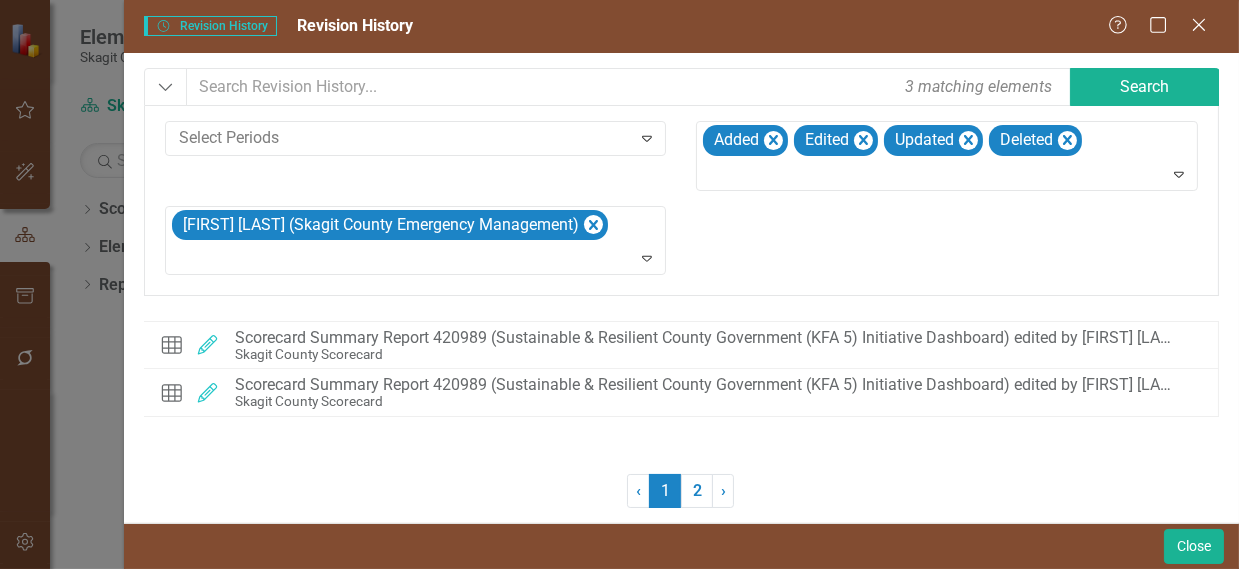 click at bounding box center (977, 491) 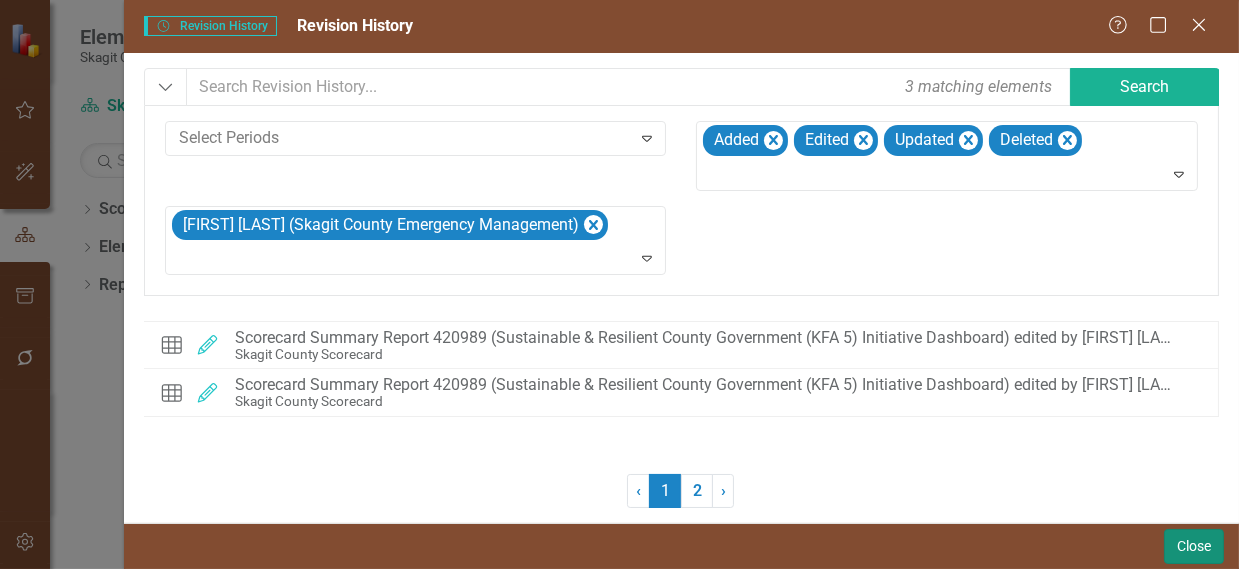 click on "Close" at bounding box center [1194, 546] 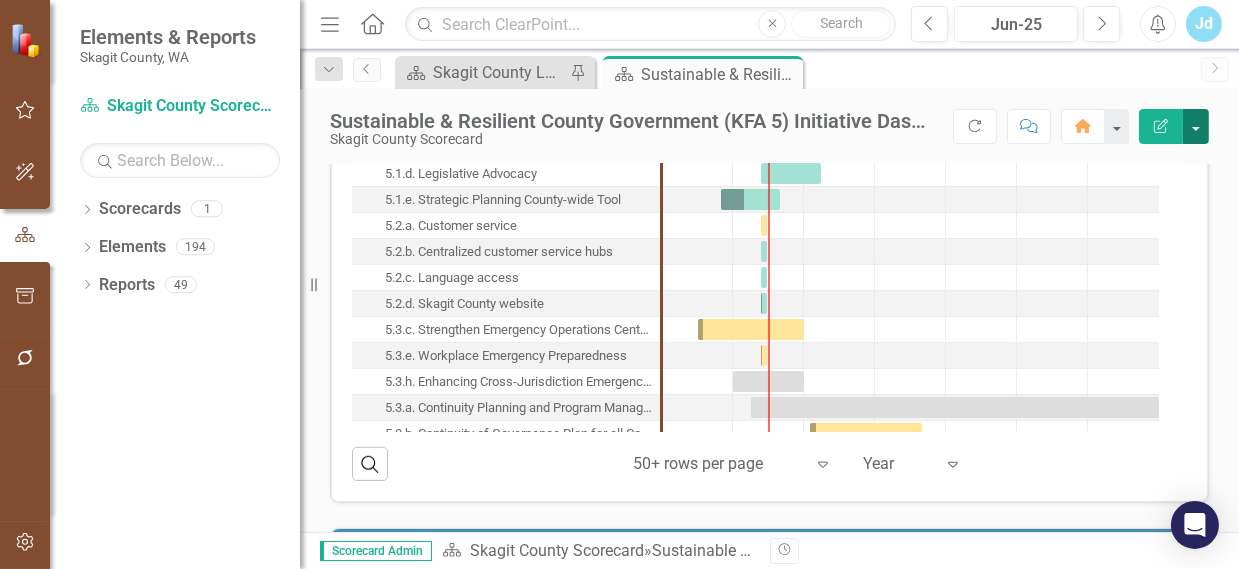 click at bounding box center [1196, 126] 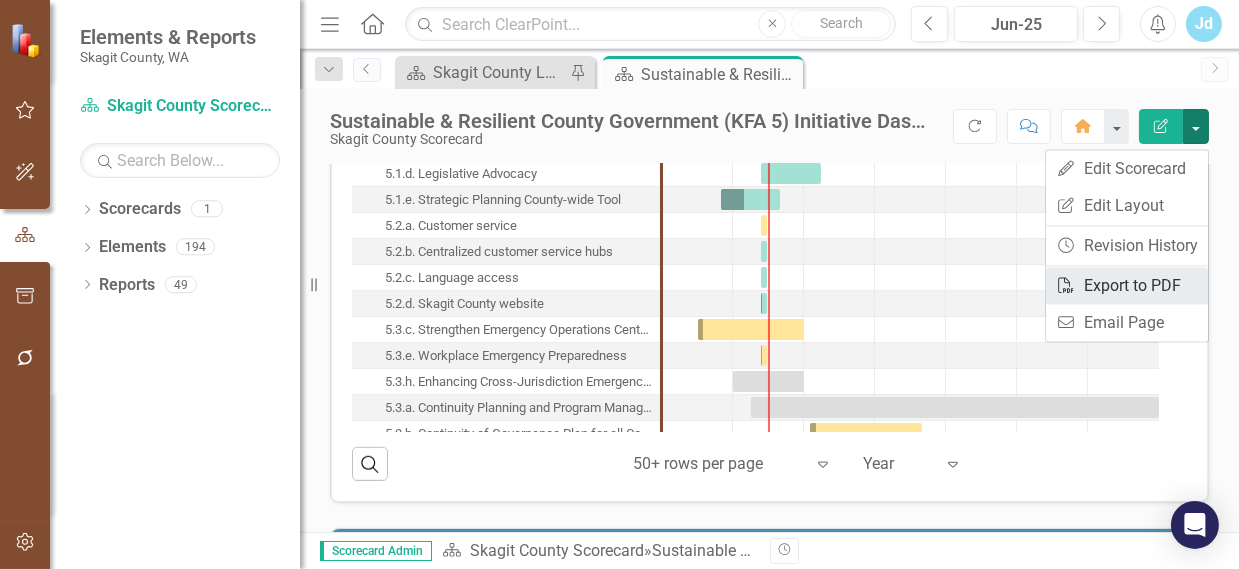 click on "PDF Export to PDF" at bounding box center [1127, 285] 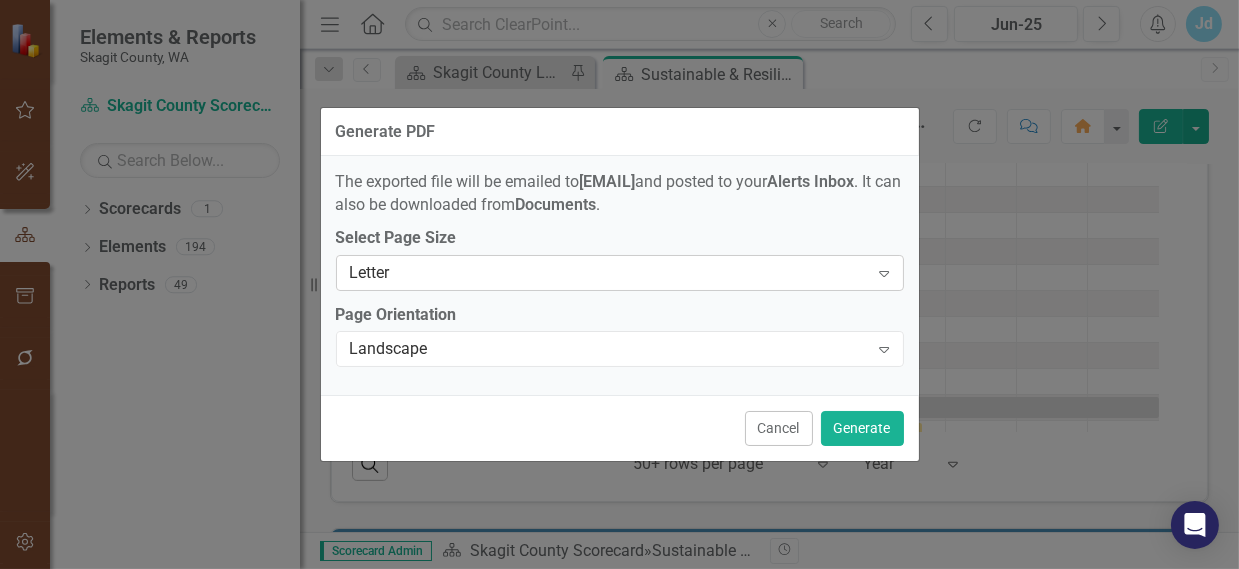 click on "Letter" at bounding box center [609, 272] 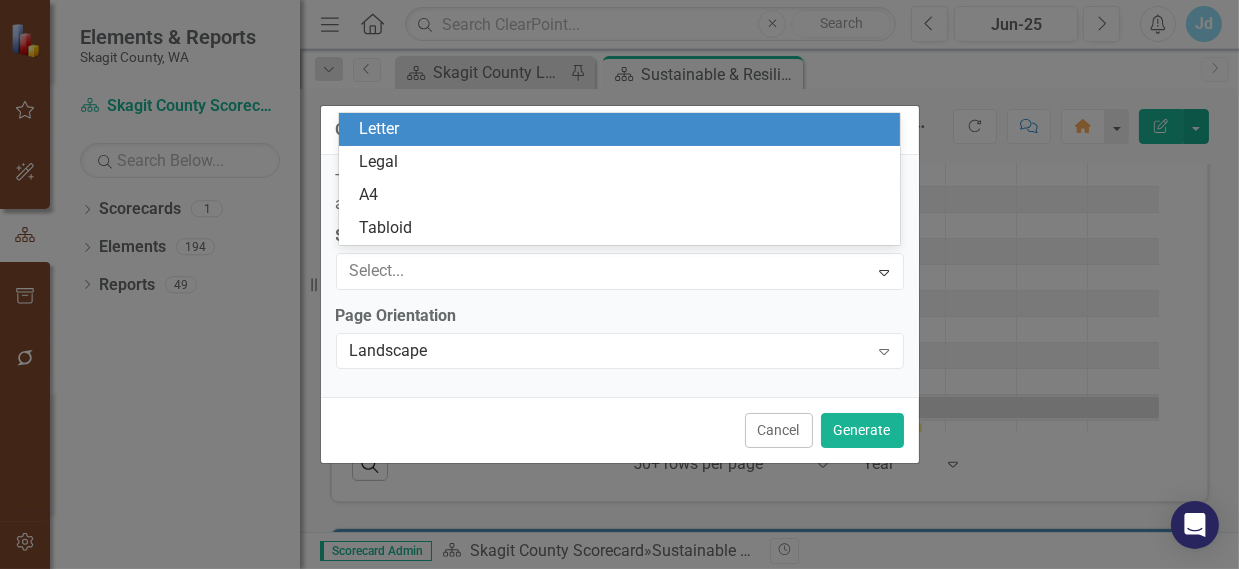 click on "Letter" at bounding box center (623, 129) 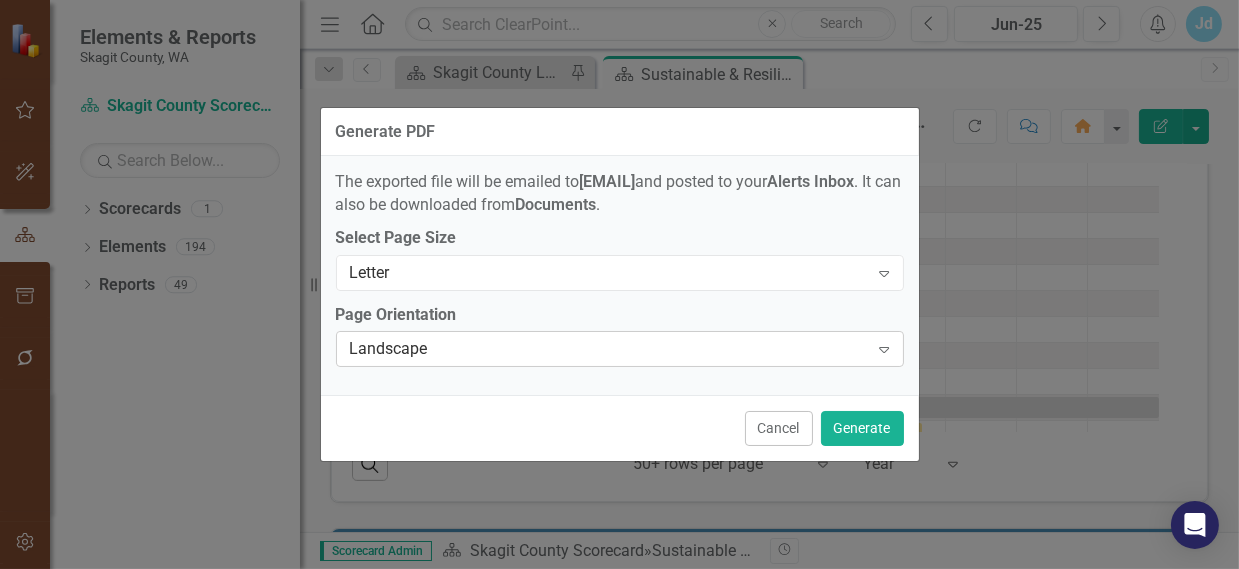click on "Landscape" at bounding box center [609, 272] 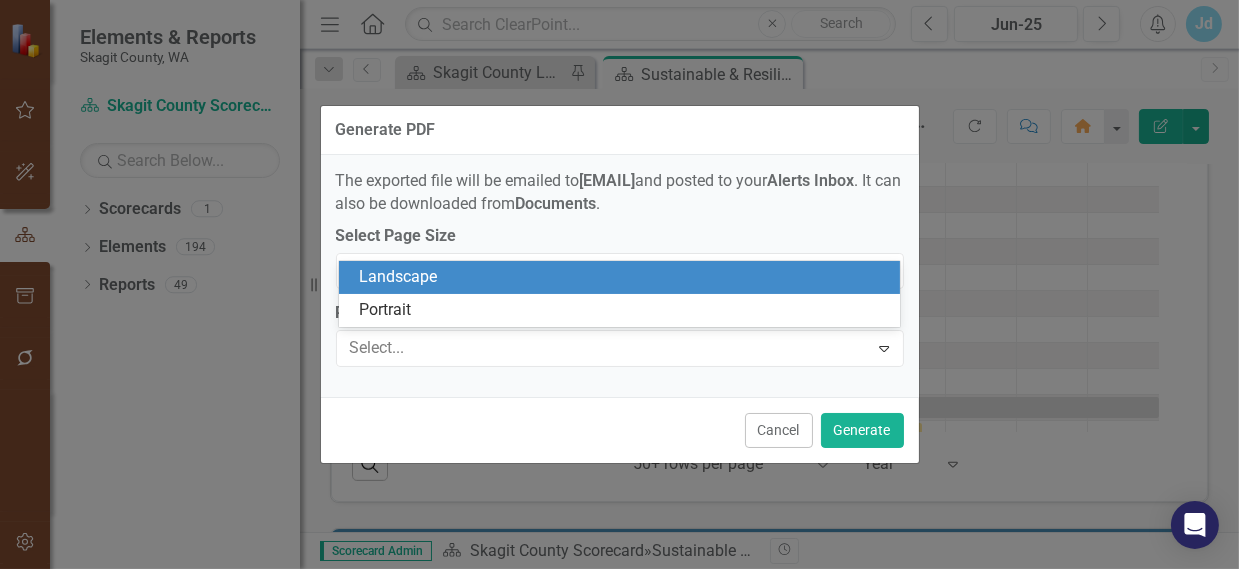 click on "Landscape" at bounding box center [623, 277] 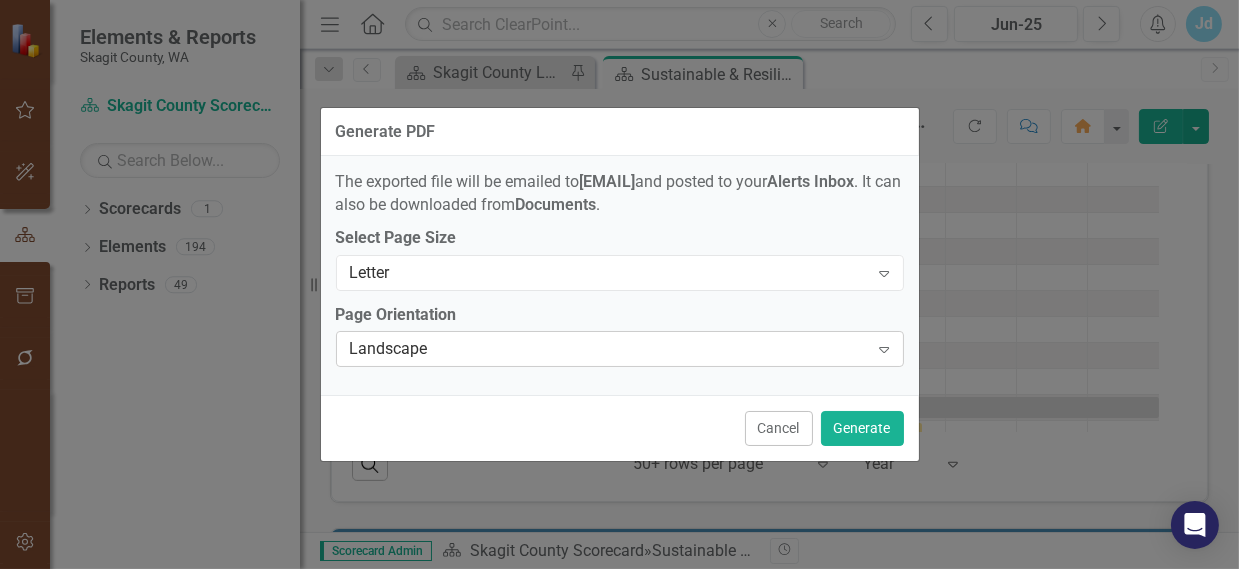 click on "Landscape" at bounding box center [609, 272] 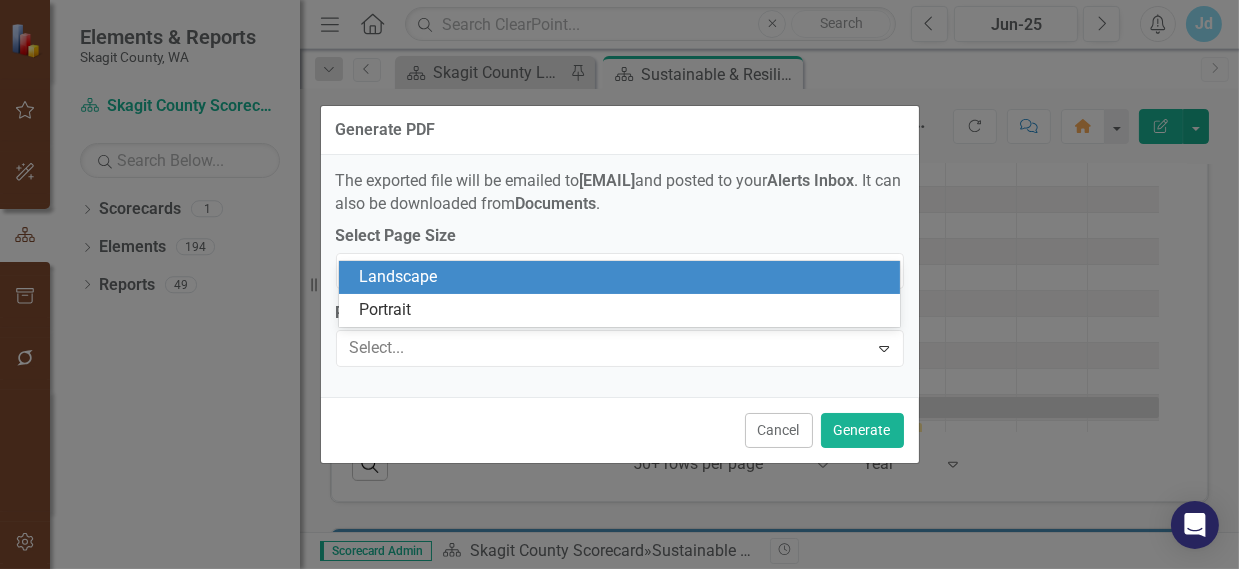 click on "Landscape" at bounding box center [623, 277] 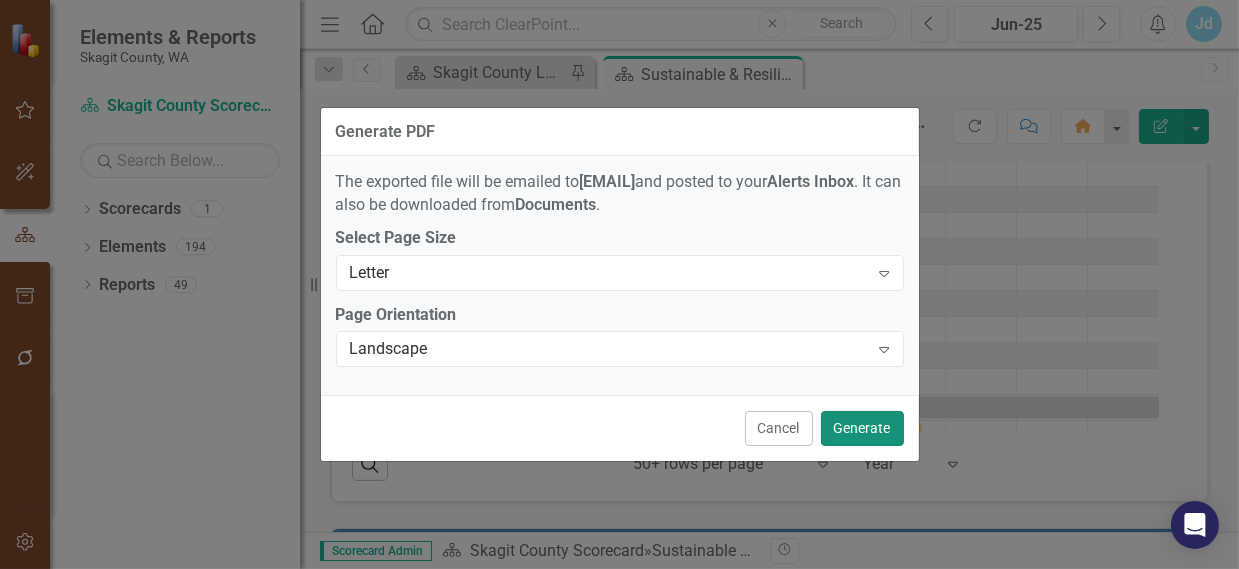 click on "Generate" at bounding box center (862, 428) 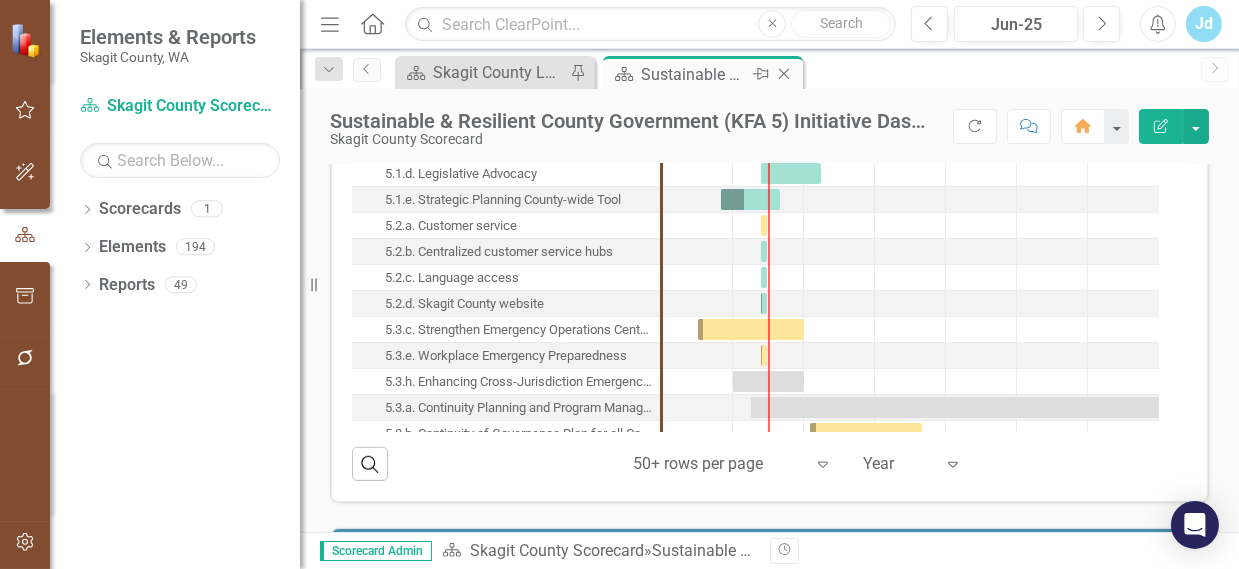 click on "Sustainable & Resilient County Government (KFA 5) Initiative Dashboard" at bounding box center (694, 74) 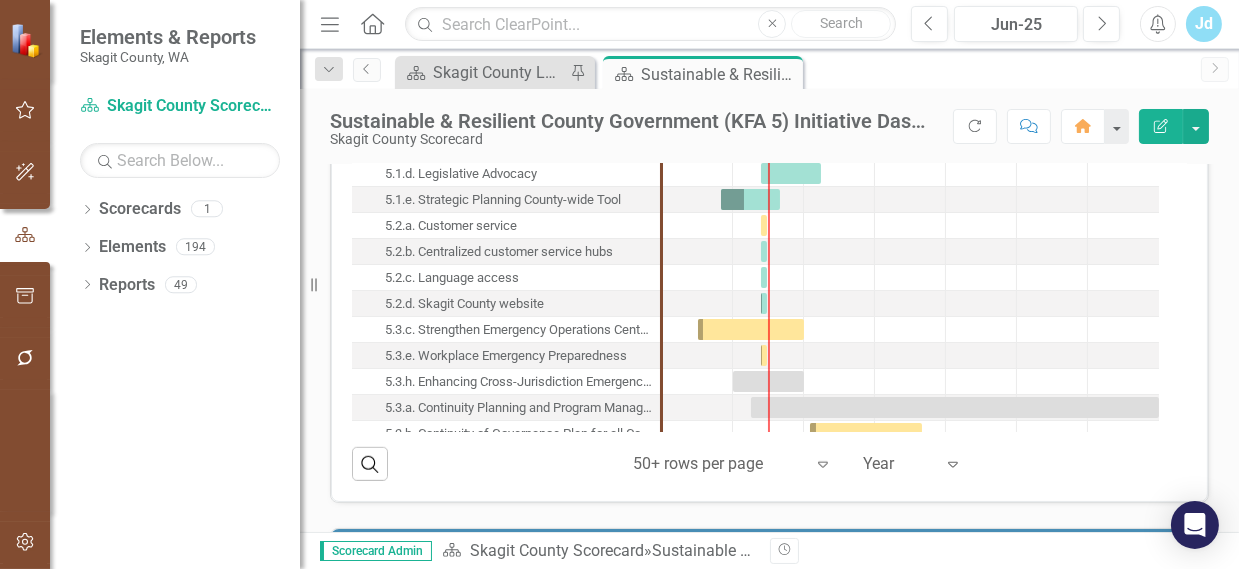 scroll, scrollTop: 328, scrollLeft: 0, axis: vertical 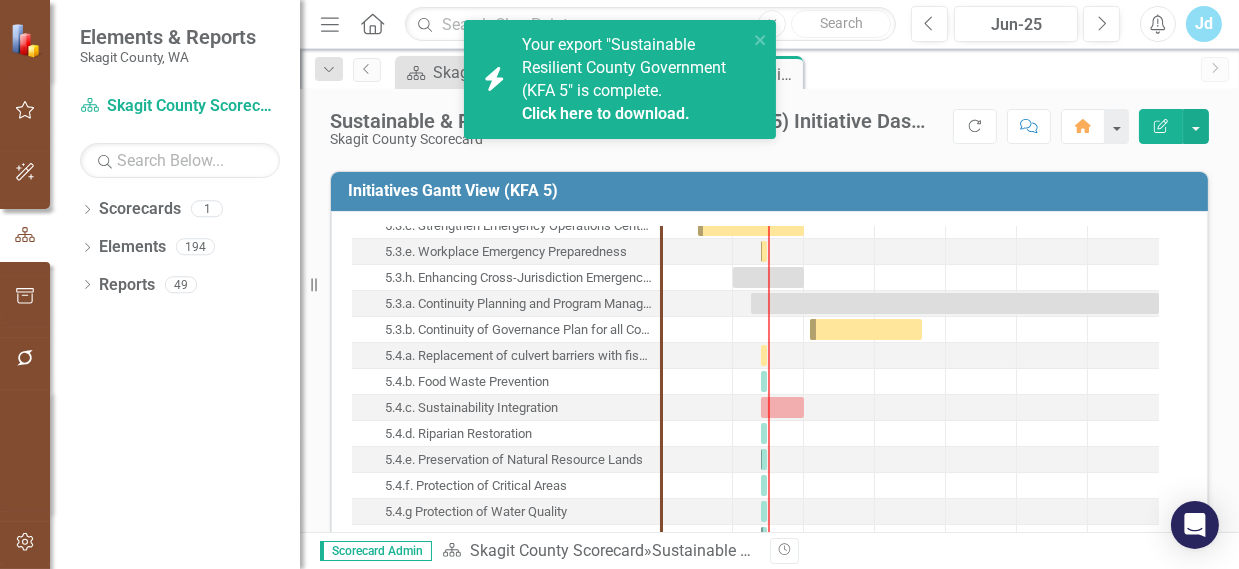 click on "icon.bolt Your export "Sustainable Resilient County Government (KFA 5" is complete. Click here to download." at bounding box center (613, 79) 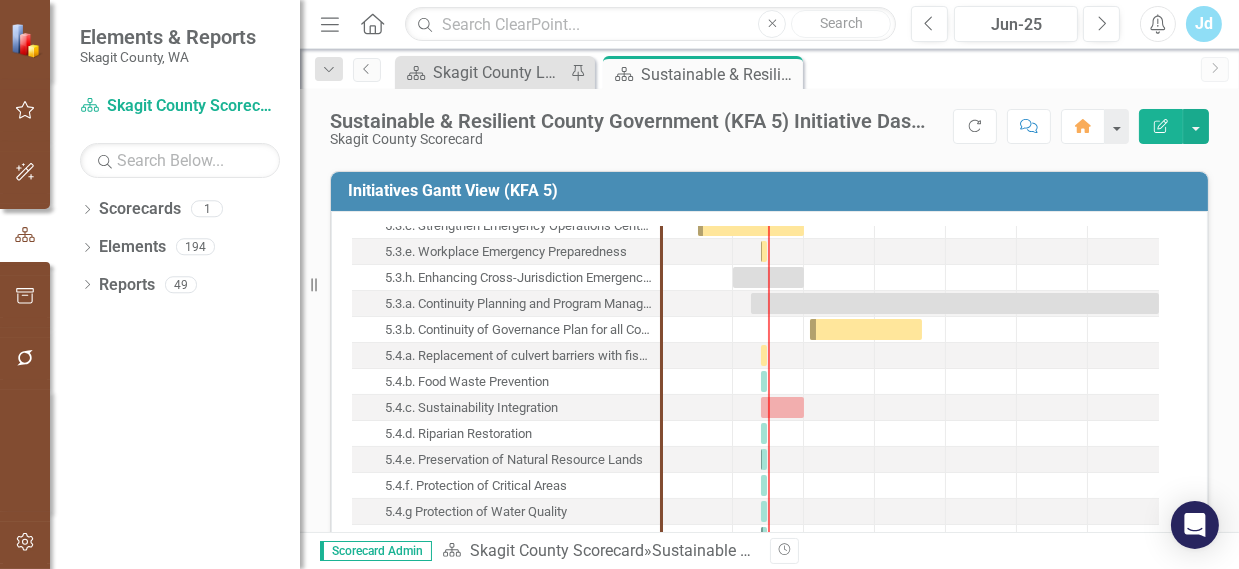 scroll, scrollTop: 328, scrollLeft: 0, axis: vertical 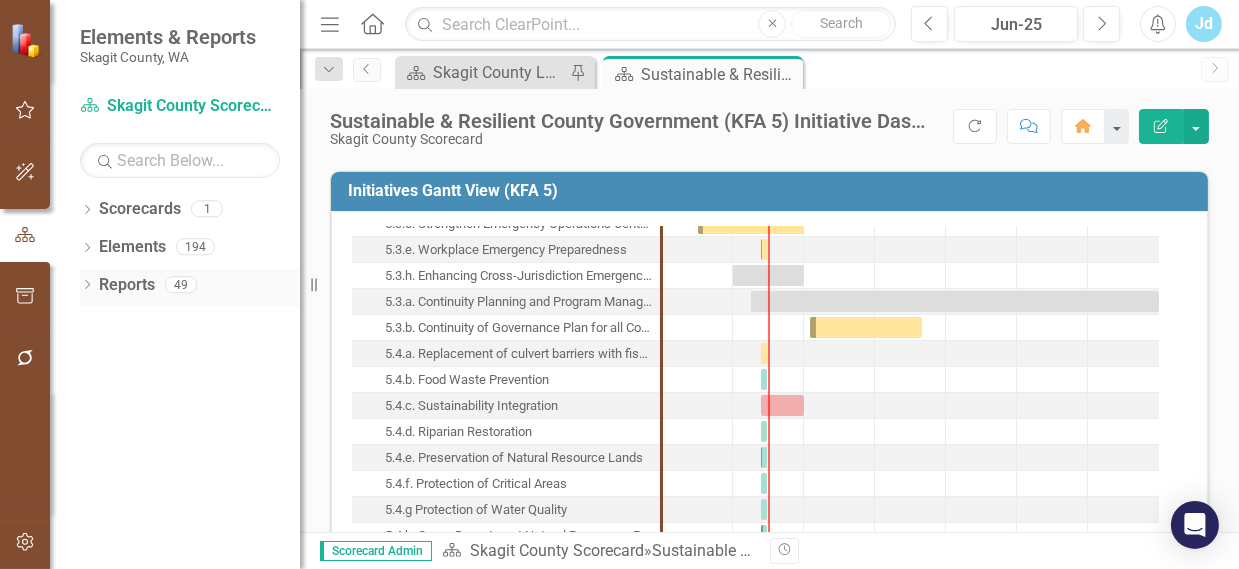click on "Reports" at bounding box center (127, 285) 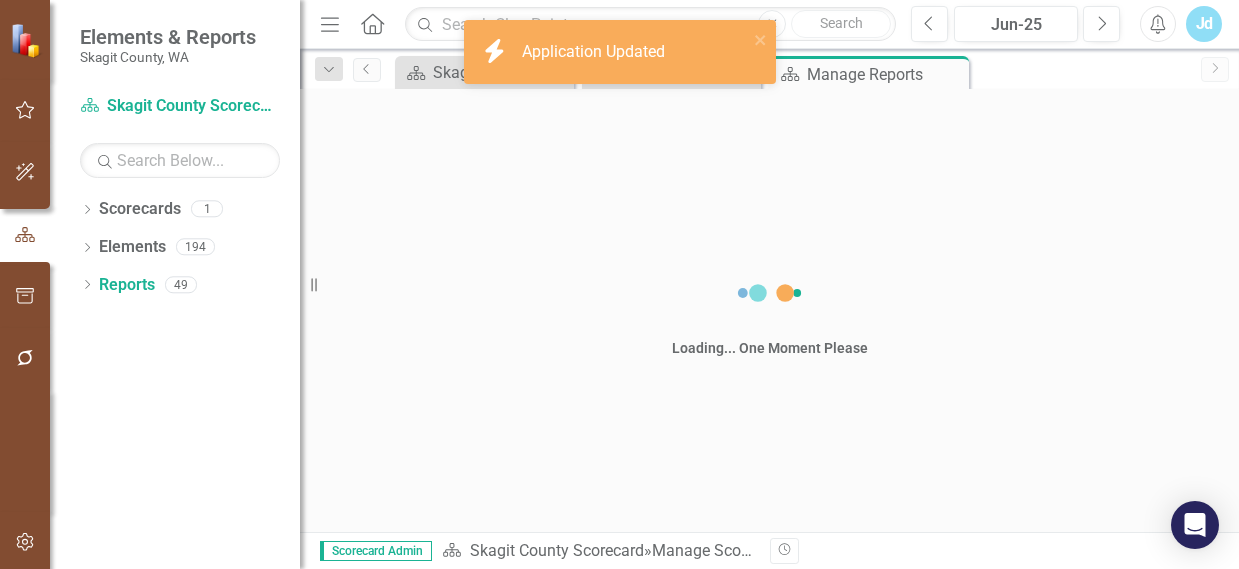 scroll, scrollTop: 0, scrollLeft: 0, axis: both 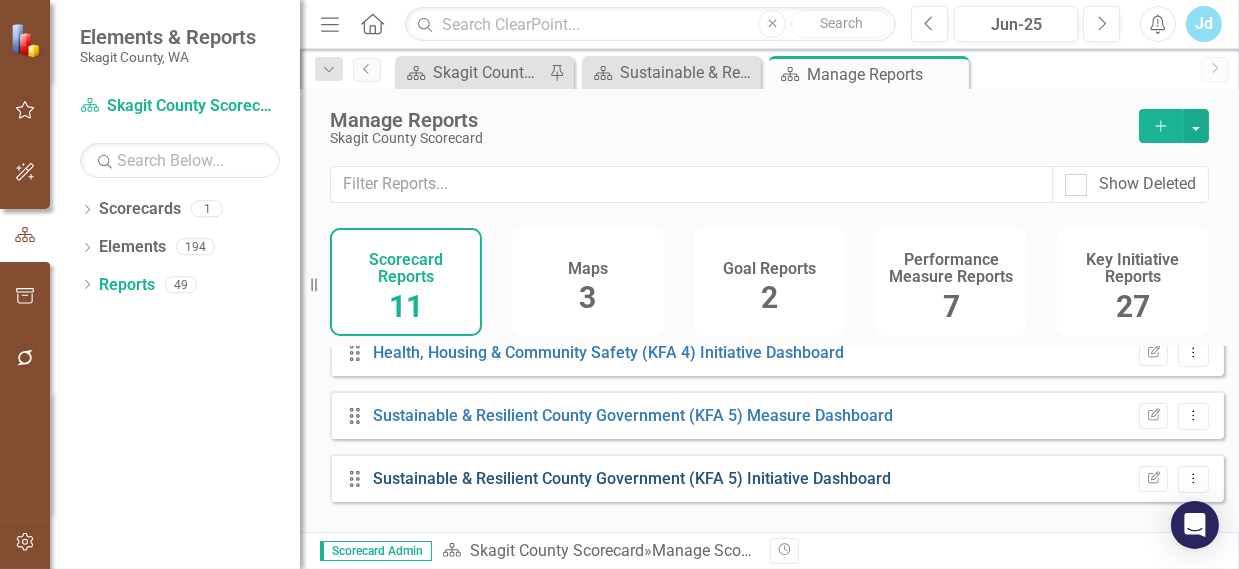 click on "Sustainable & Resilient County Government (KFA 5) Initiative Dashboard" at bounding box center (632, 478) 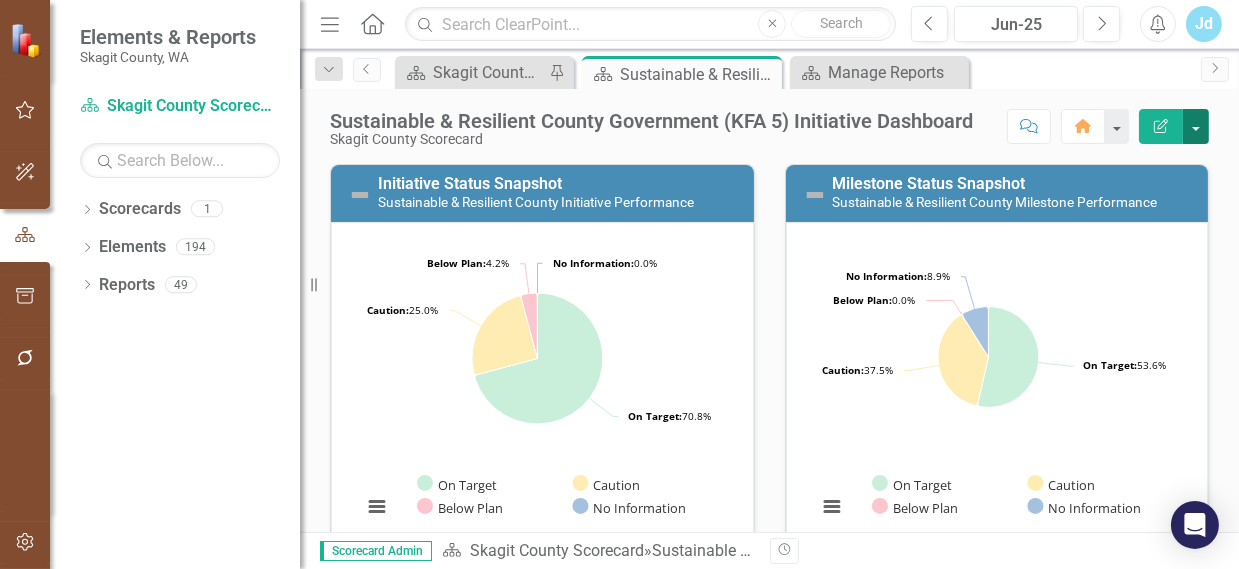 click at bounding box center [1196, 126] 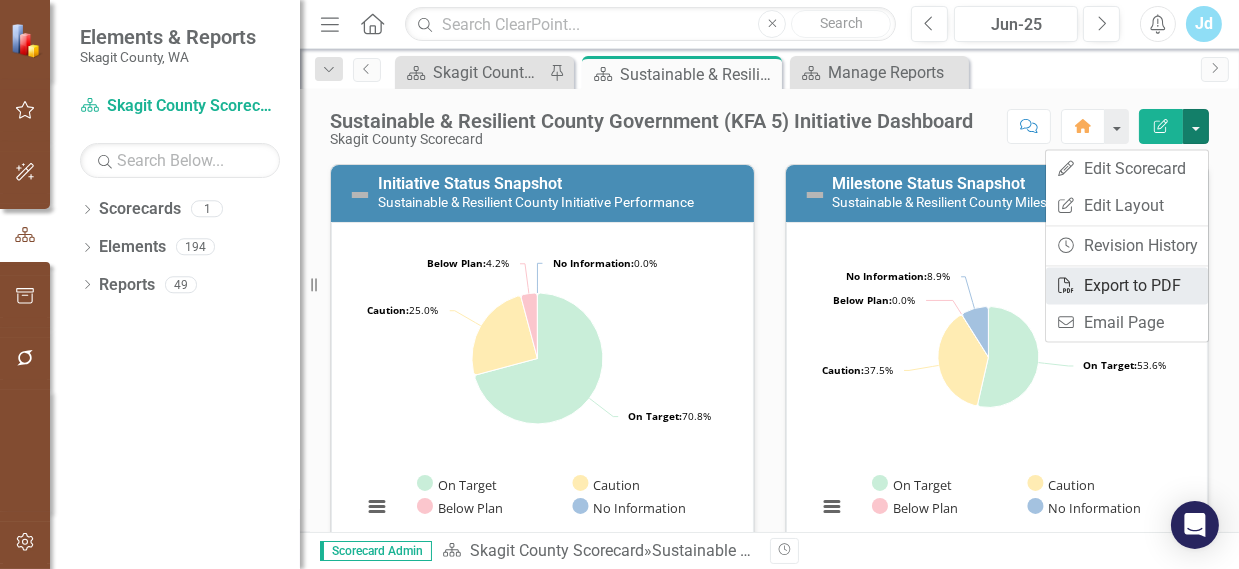 click on "PDF Export to PDF" at bounding box center (1127, 285) 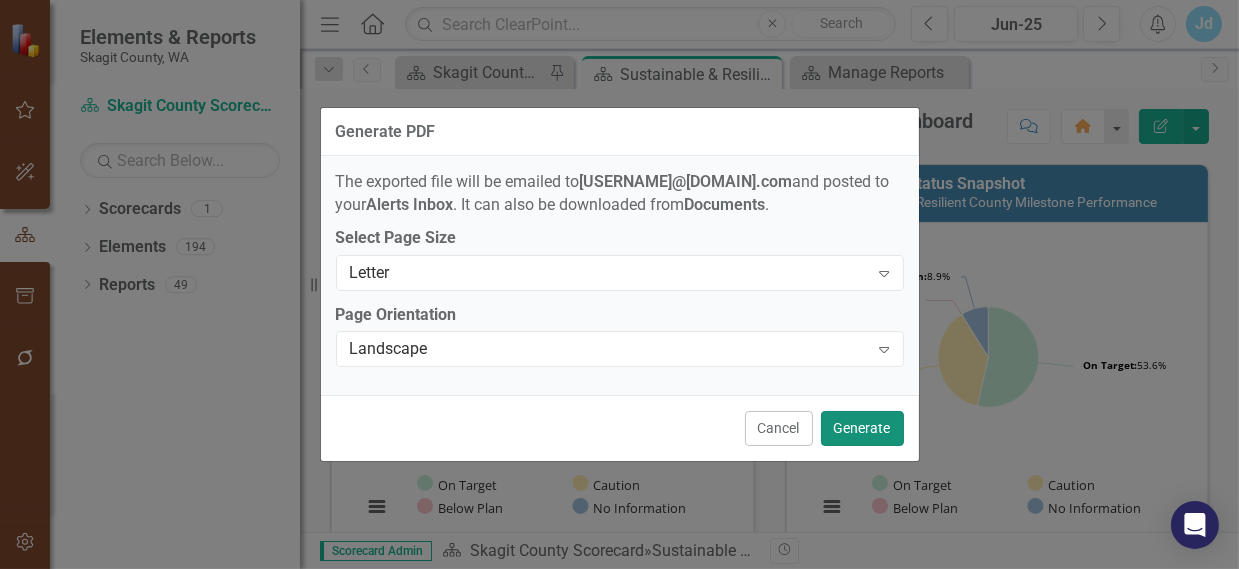 click on "Generate" at bounding box center [862, 428] 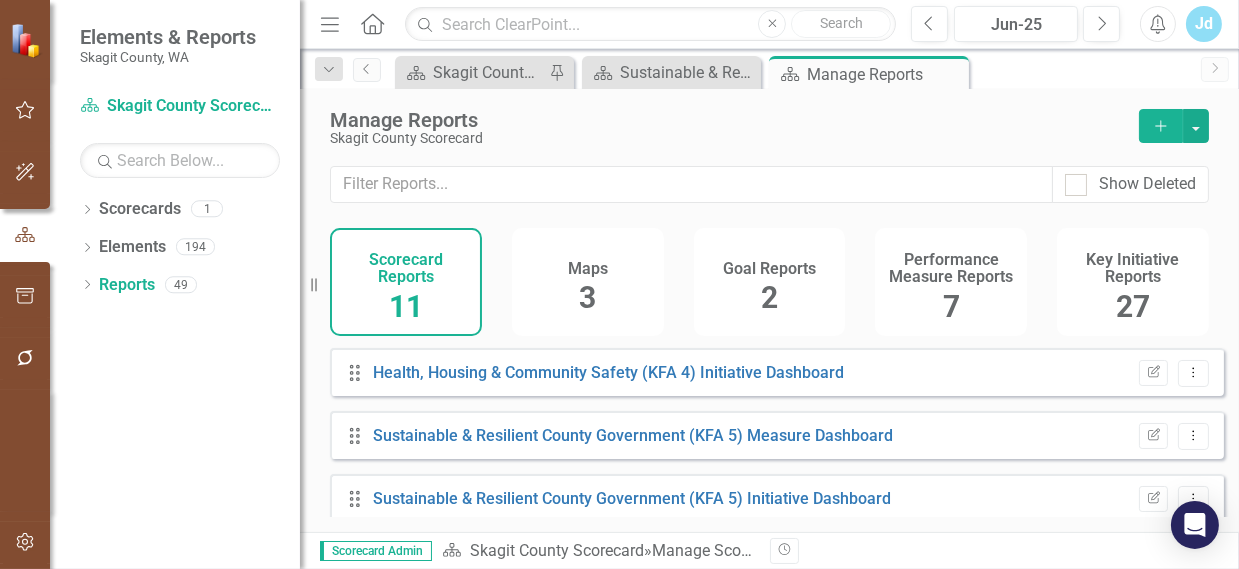 scroll, scrollTop: 526, scrollLeft: 0, axis: vertical 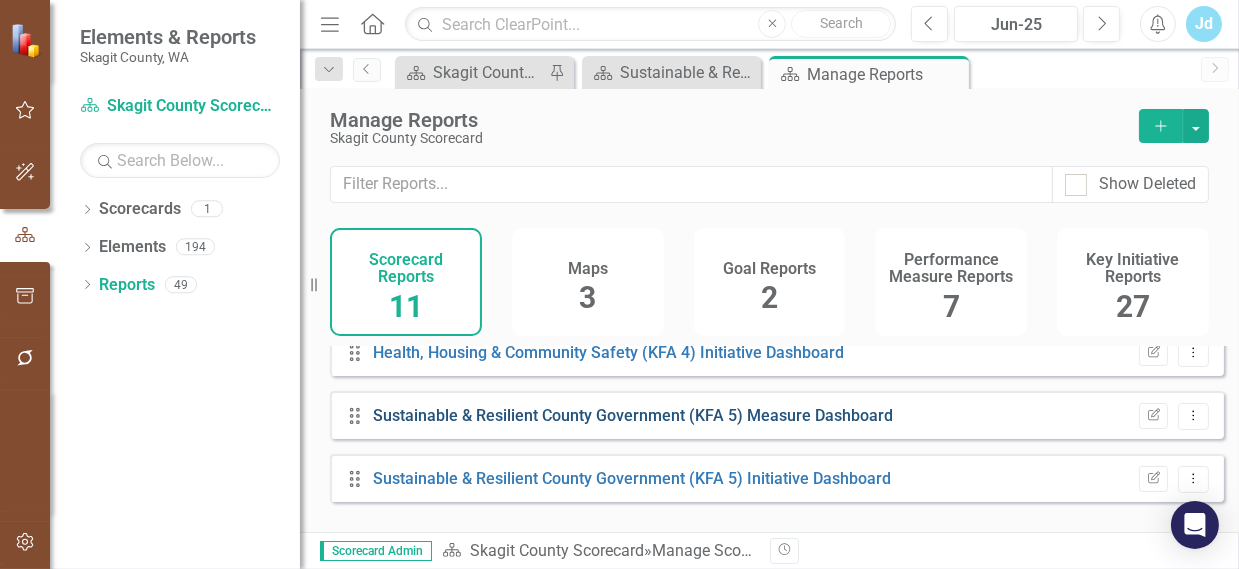 click on "Sustainable & Resilient County Government (KFA 5) Measure Dashboard" at bounding box center (633, 415) 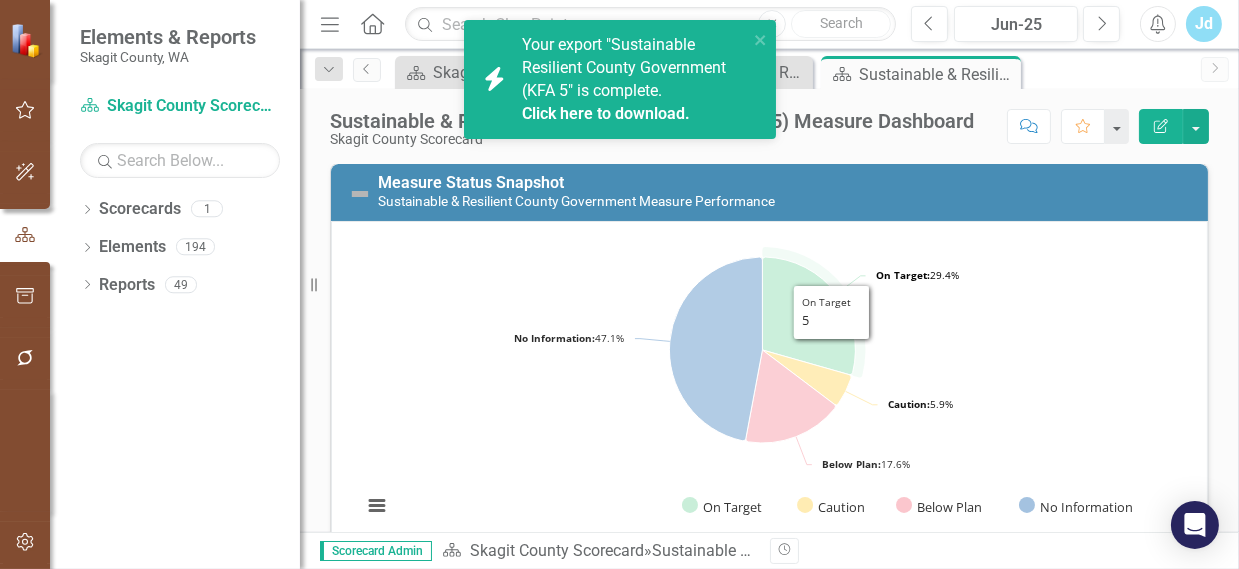 scroll, scrollTop: 0, scrollLeft: 0, axis: both 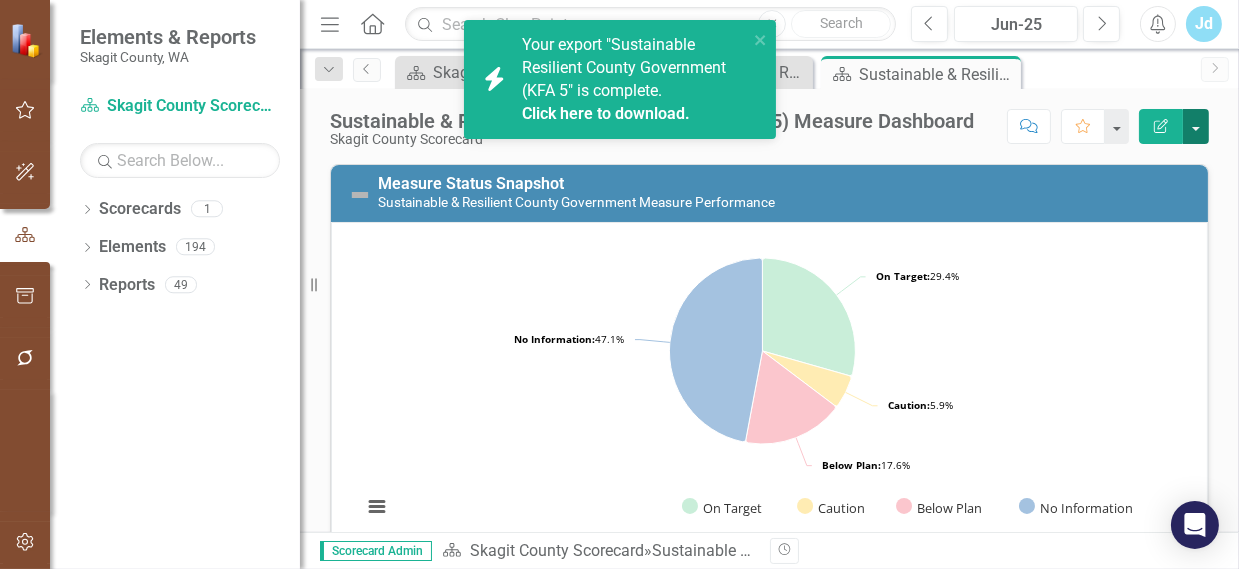 click at bounding box center [1196, 126] 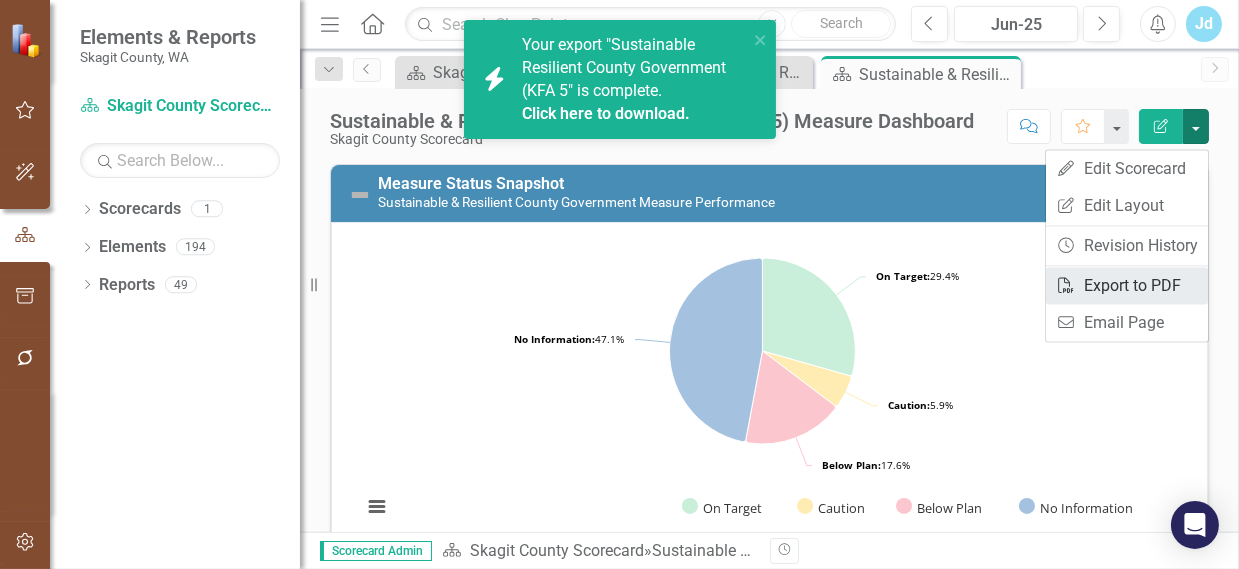 click on "PDF Export to PDF" at bounding box center (1127, 285) 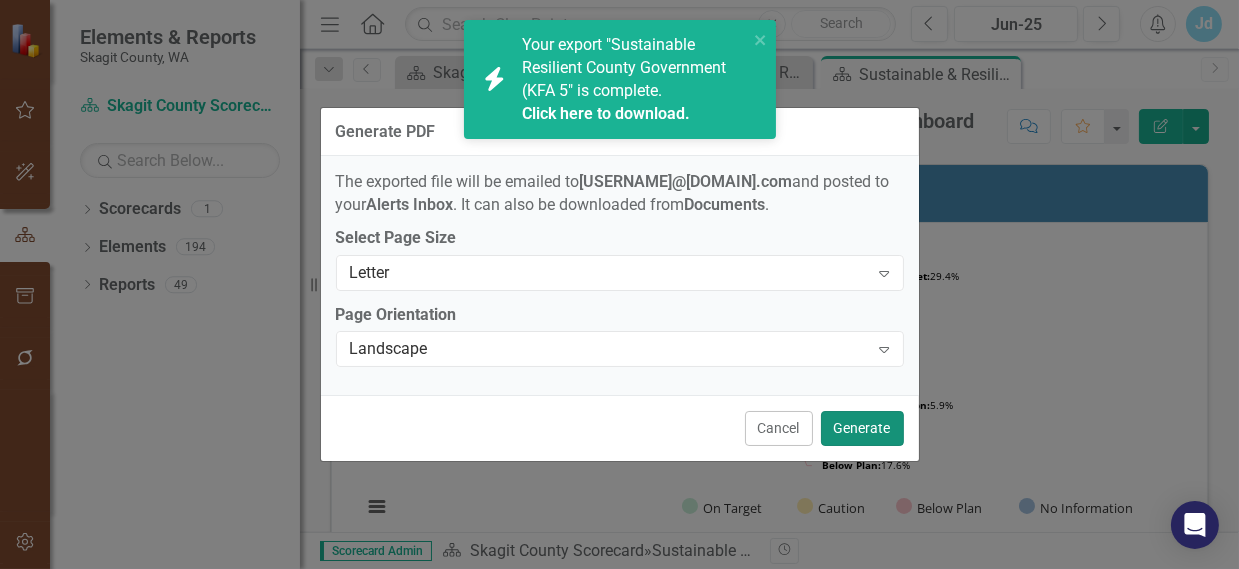 click on "Generate" at bounding box center (862, 428) 